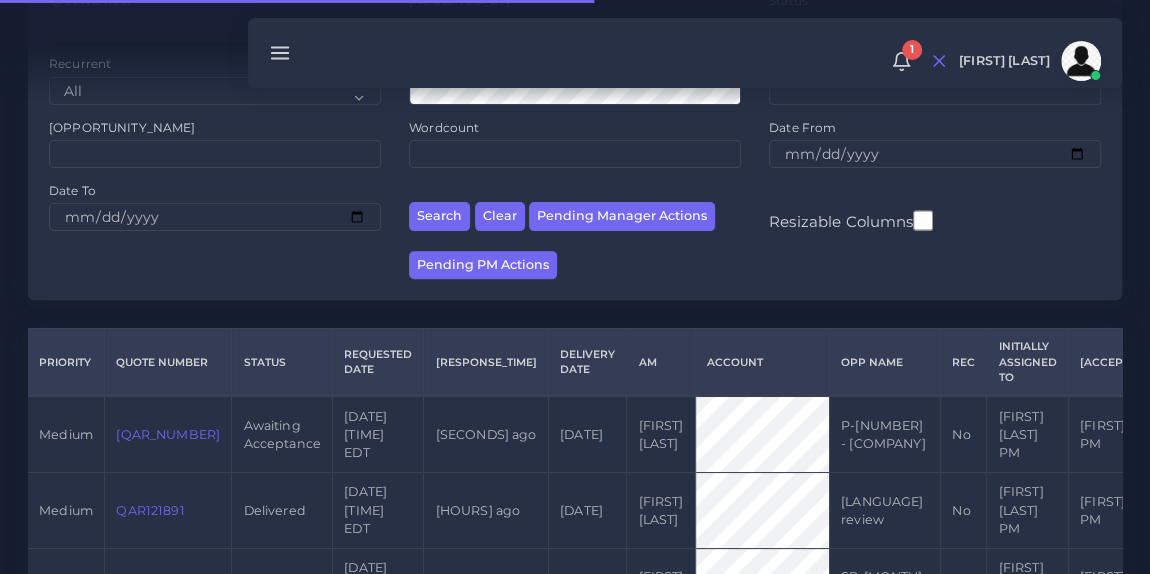 scroll, scrollTop: 232, scrollLeft: 0, axis: vertical 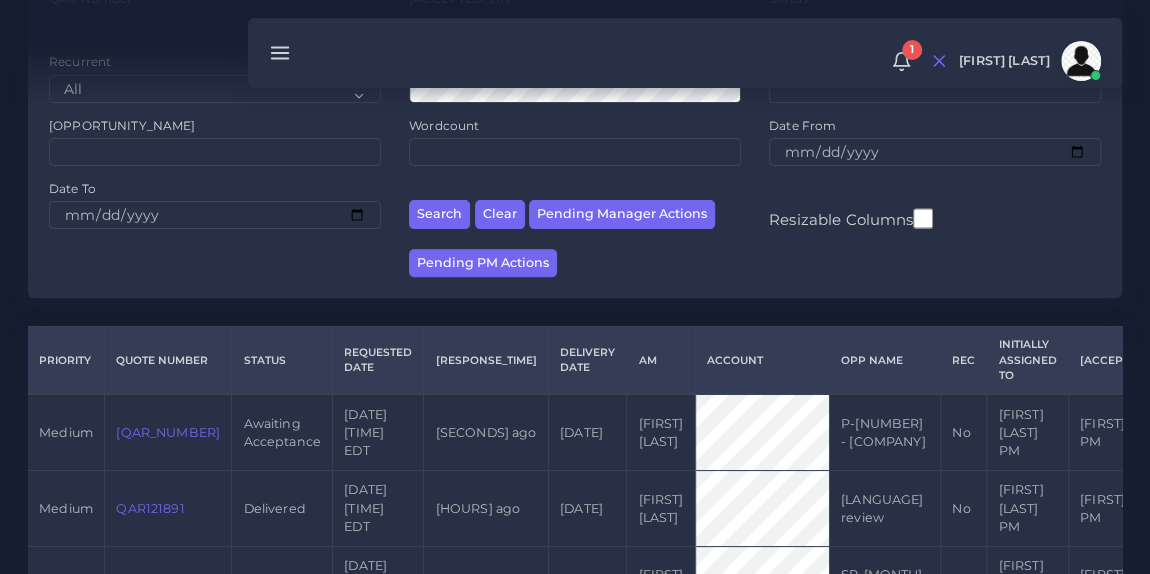 click on "QAR121895" at bounding box center [168, 432] 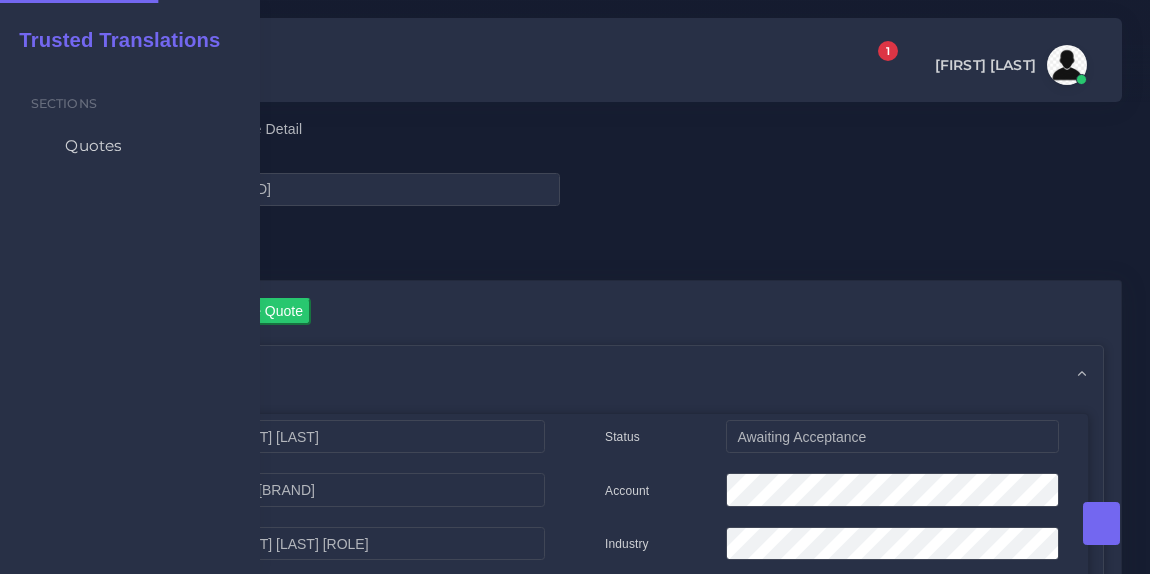 scroll, scrollTop: 0, scrollLeft: 0, axis: both 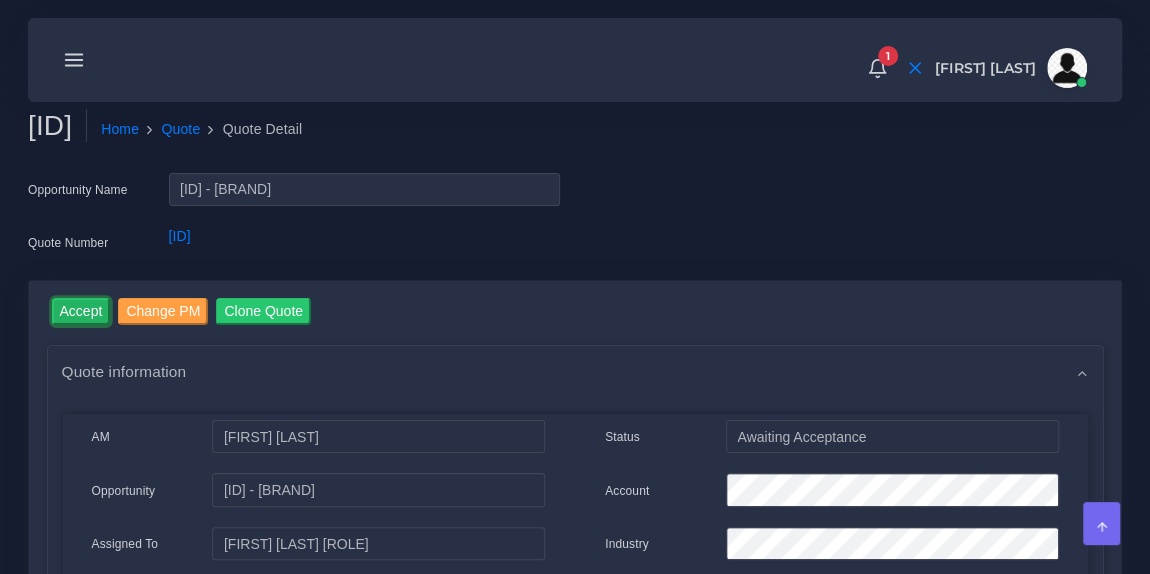 click on "Accept" at bounding box center [81, 311] 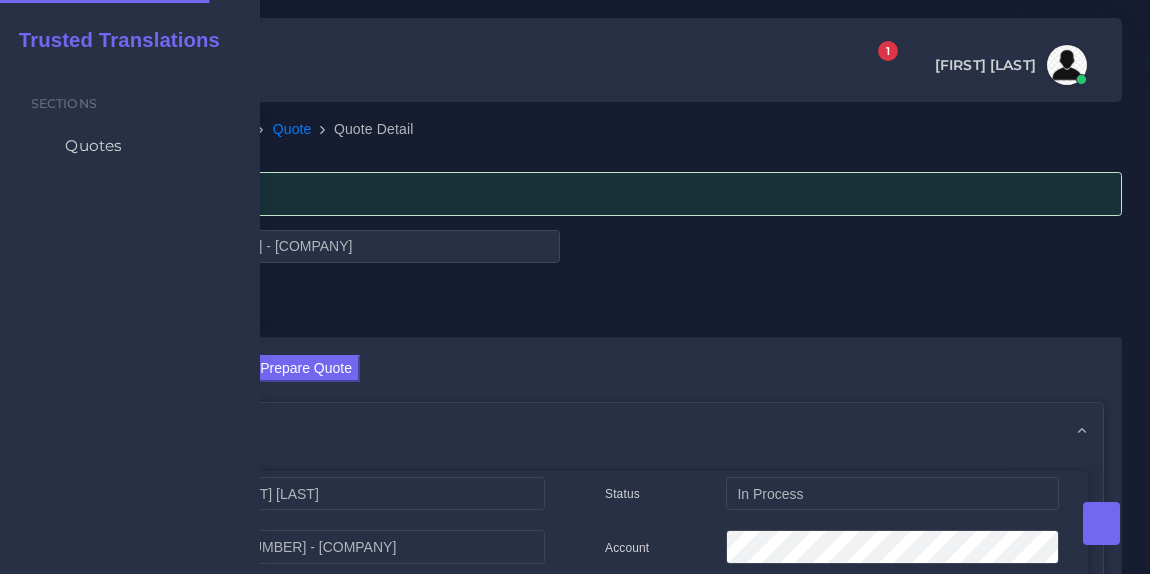 scroll, scrollTop: 0, scrollLeft: 0, axis: both 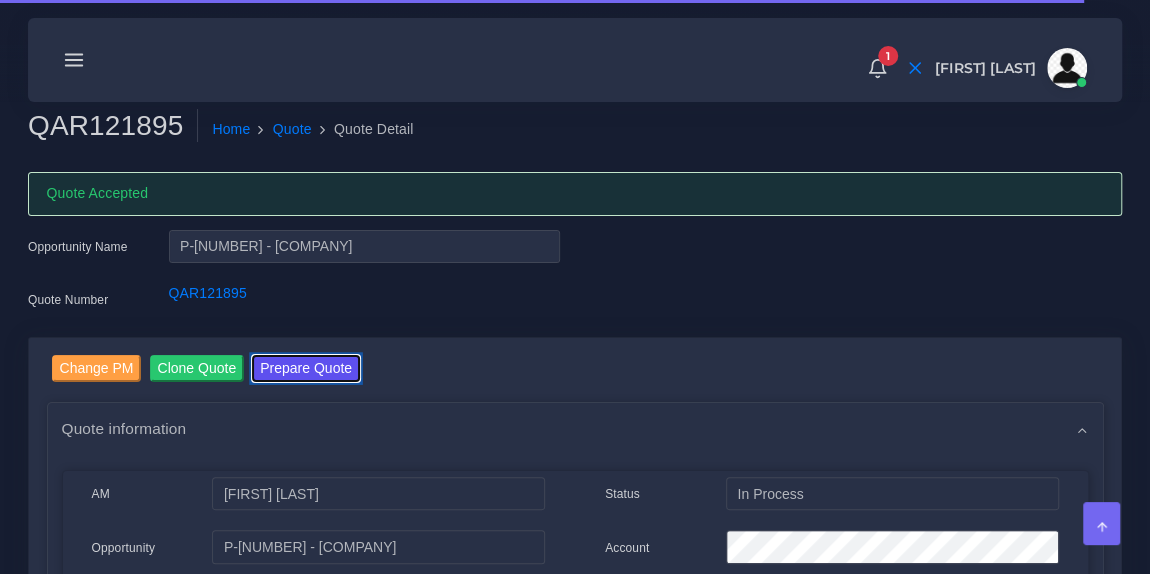 click on "Prepare Quote" at bounding box center [306, 368] 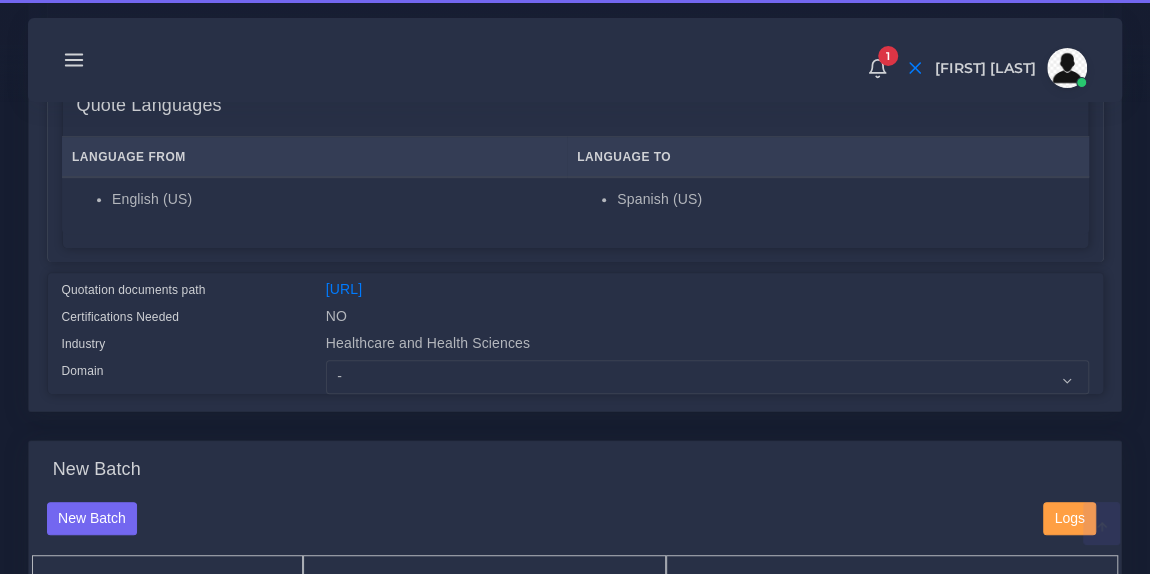 scroll, scrollTop: 345, scrollLeft: 0, axis: vertical 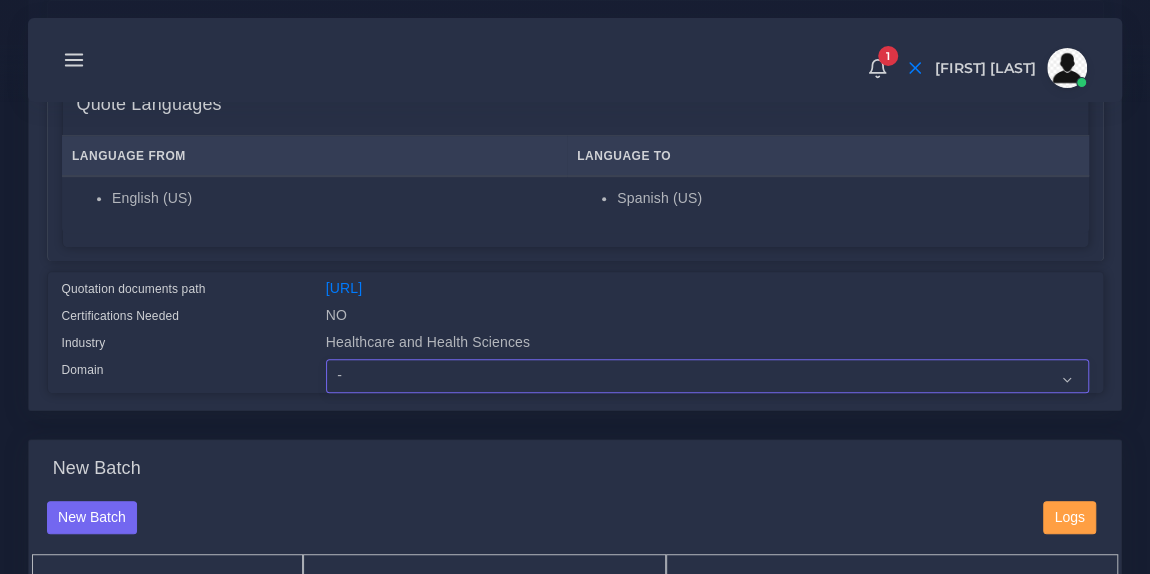 click on "-
Advertising and Media
Agriculture, Forestry and Fishing
Architecture, Building and Construction
Automotive
Chemicals
Computer Hardware
Computer Software
Consumer Electronics - Home appliances
Education
Energy, Water, Transportation and Utilities
Finance - Banking
Food Manufacturing and Services
Healthcare and Health Sciences
Hospitality, Leisure, Tourism and Arts
Human Resources - HR
Industrial Electronics
Industrial Manufacturing Insurance" at bounding box center (707, 376) 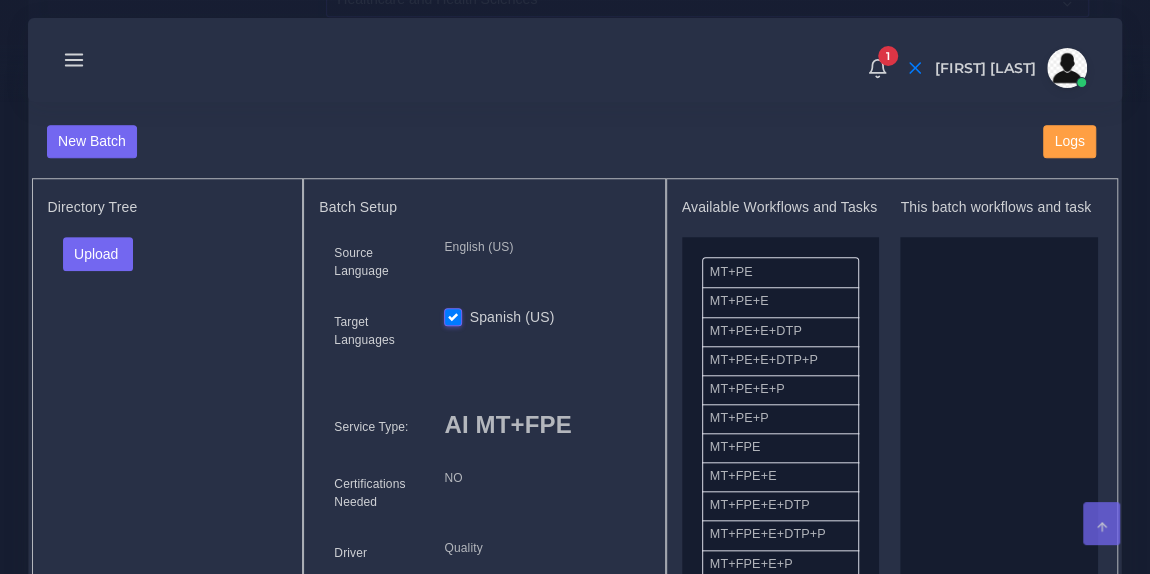 scroll, scrollTop: 761, scrollLeft: 0, axis: vertical 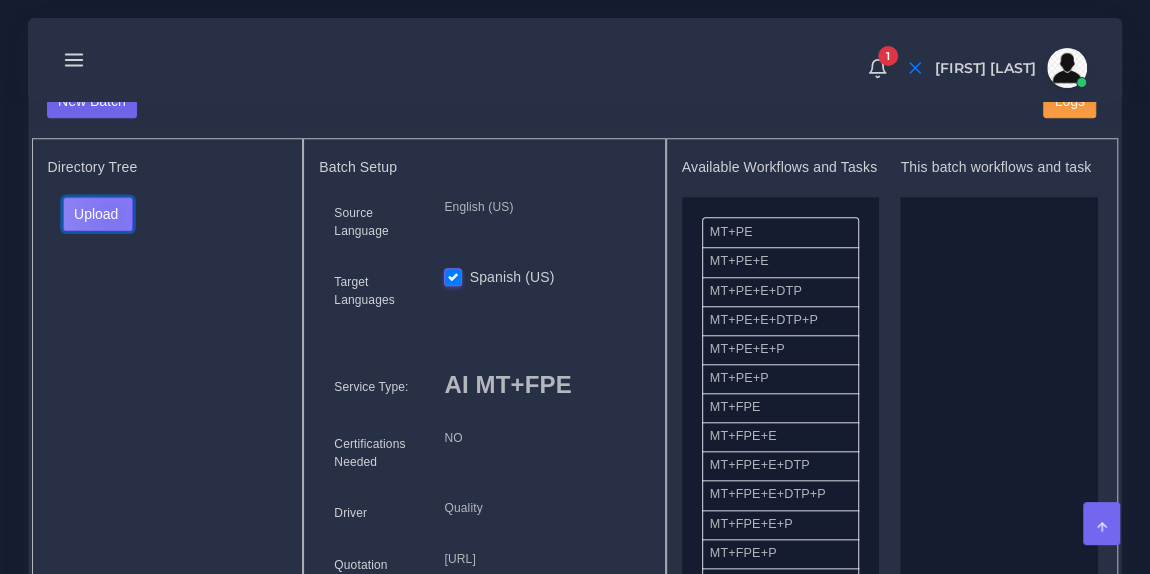 click on "Upload" at bounding box center [98, 214] 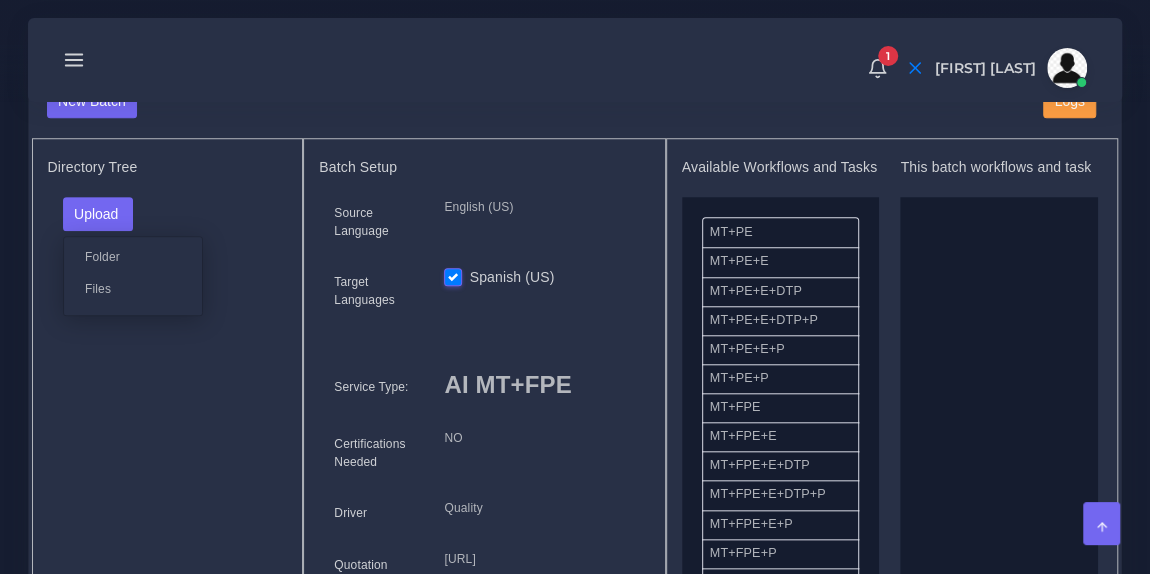 click on "Files" at bounding box center [133, 288] 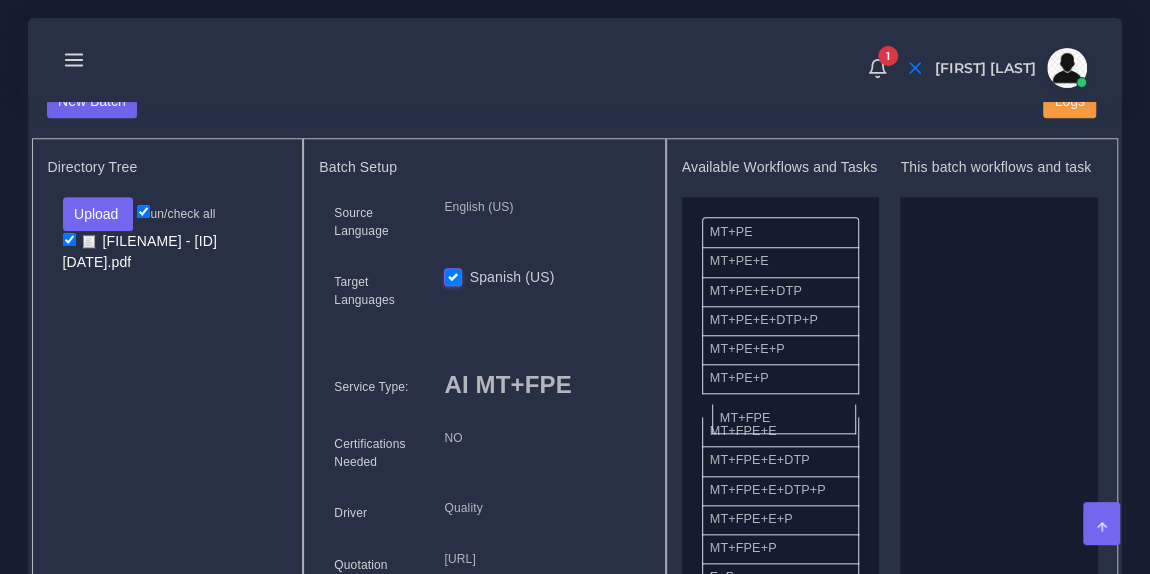 drag, startPoint x: 799, startPoint y: 429, endPoint x: 979, endPoint y: 386, distance: 185.06485 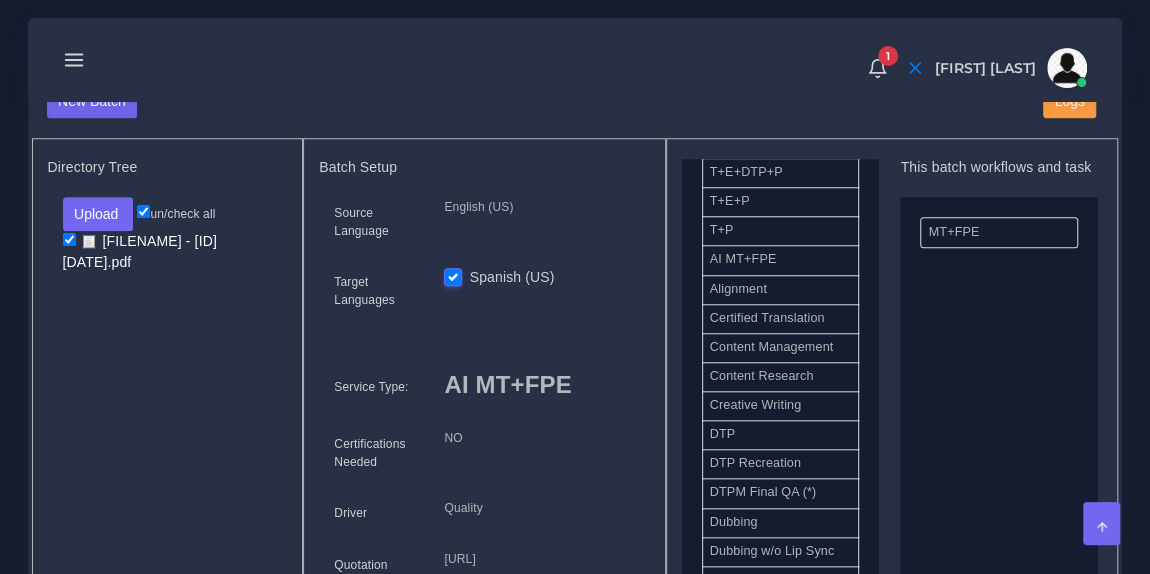 scroll, scrollTop: 478, scrollLeft: 0, axis: vertical 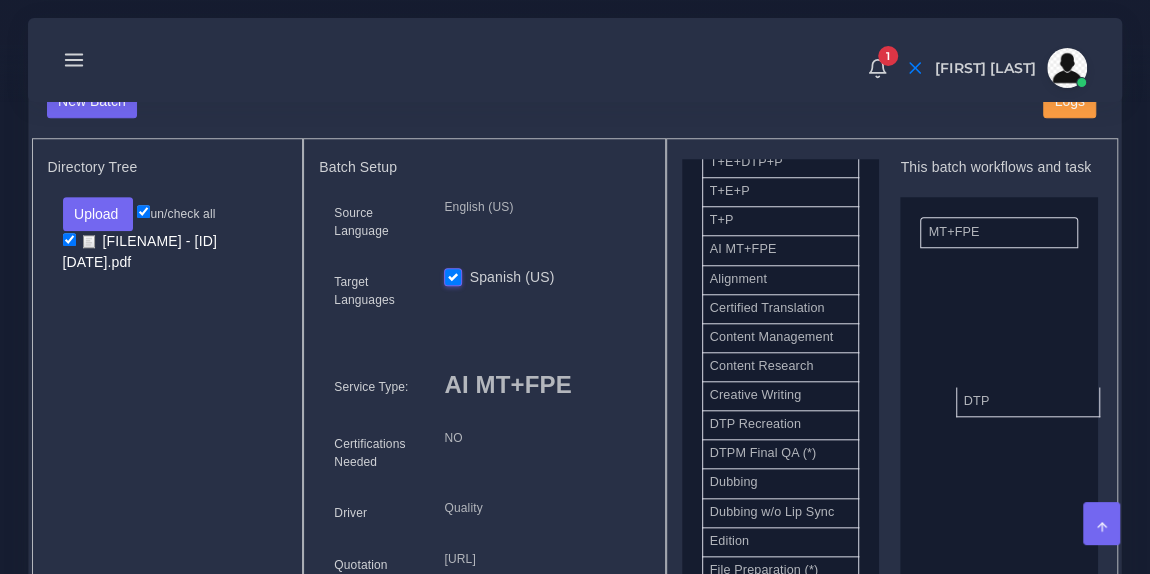 drag, startPoint x: 781, startPoint y: 448, endPoint x: 1048, endPoint y: 409, distance: 269.83328 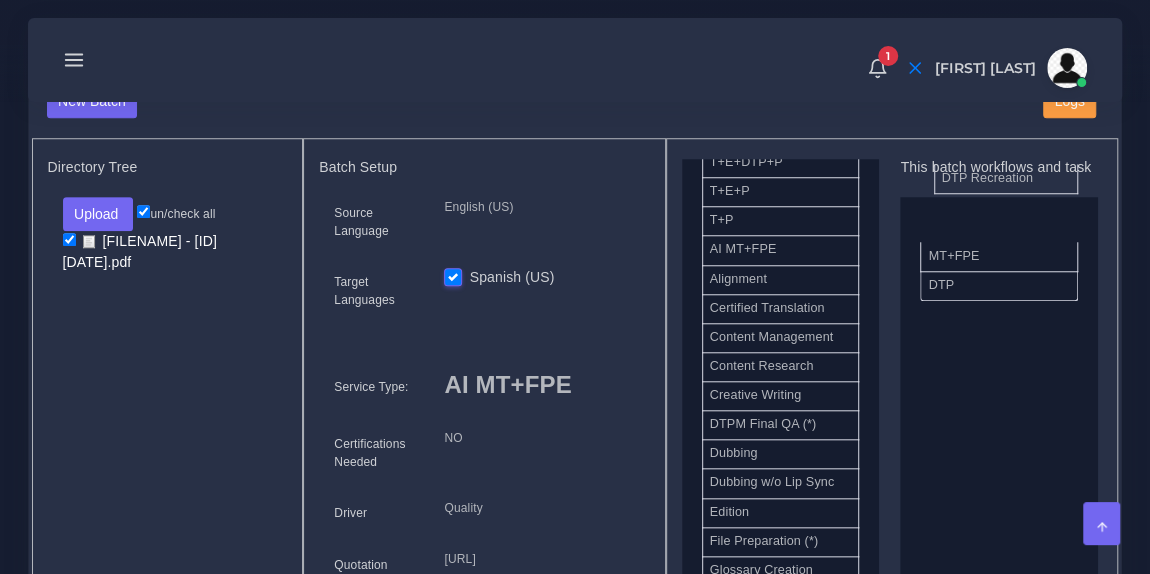 drag, startPoint x: 824, startPoint y: 448, endPoint x: 1056, endPoint y: 193, distance: 344.74484 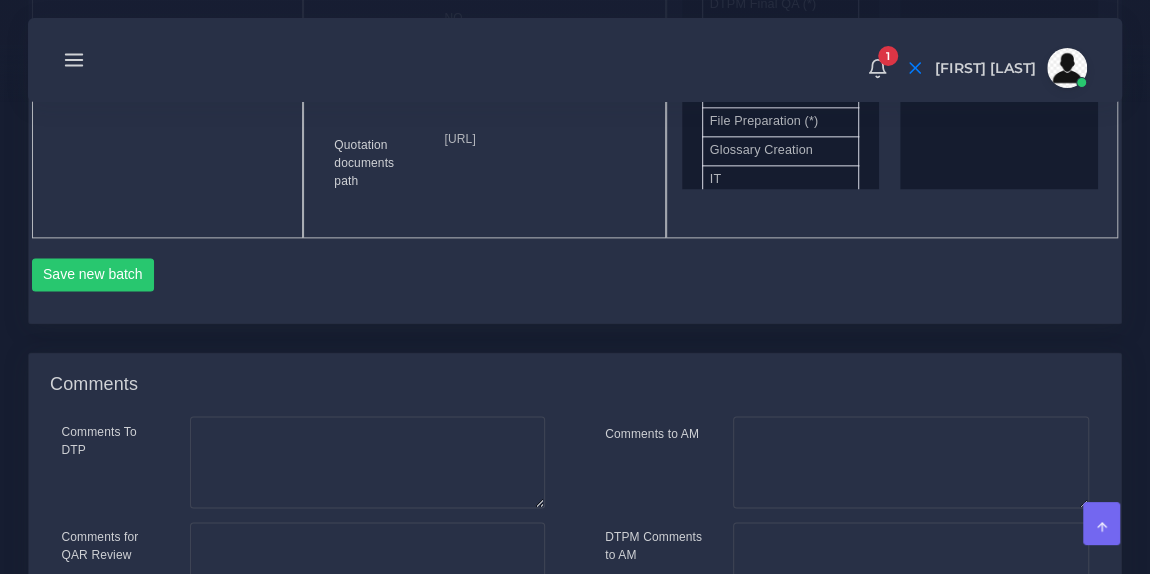 scroll, scrollTop: 1225, scrollLeft: 0, axis: vertical 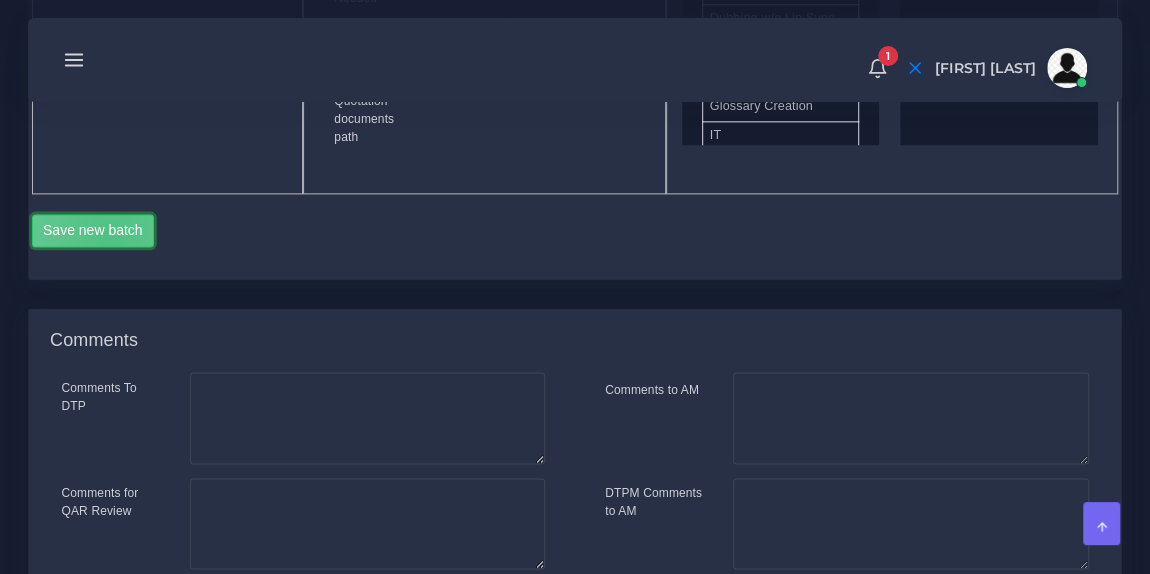 click on "Save new batch" at bounding box center [93, 231] 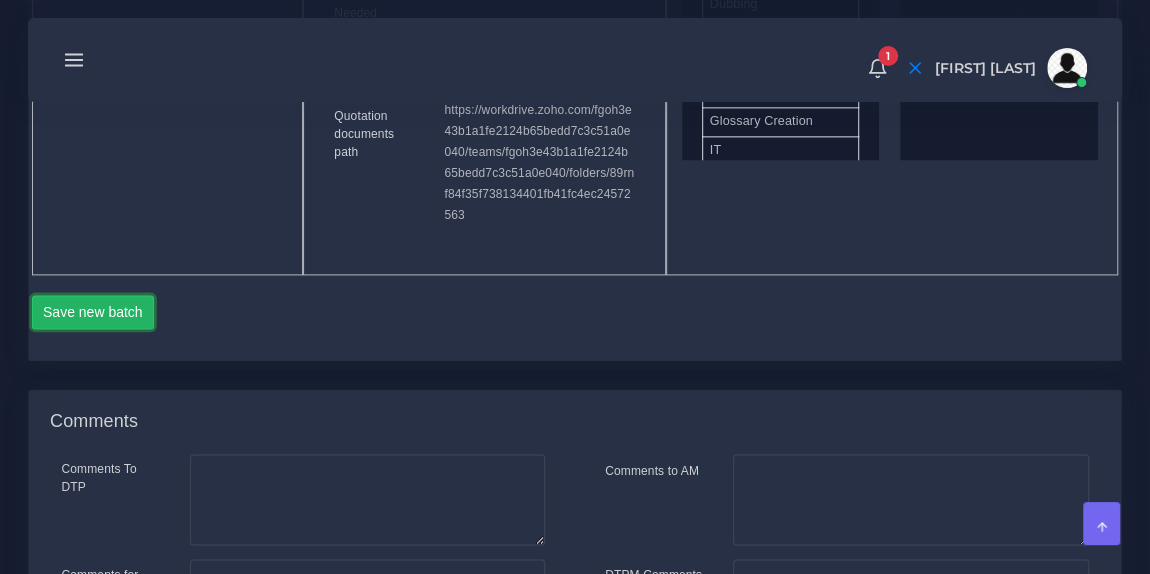 type 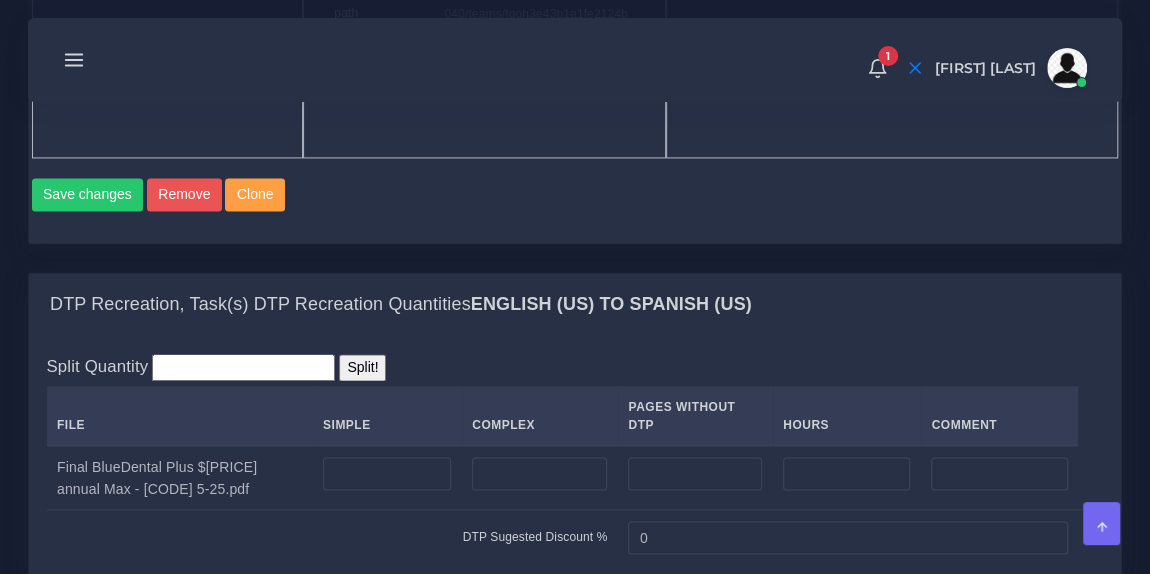 scroll, scrollTop: 1421, scrollLeft: 0, axis: vertical 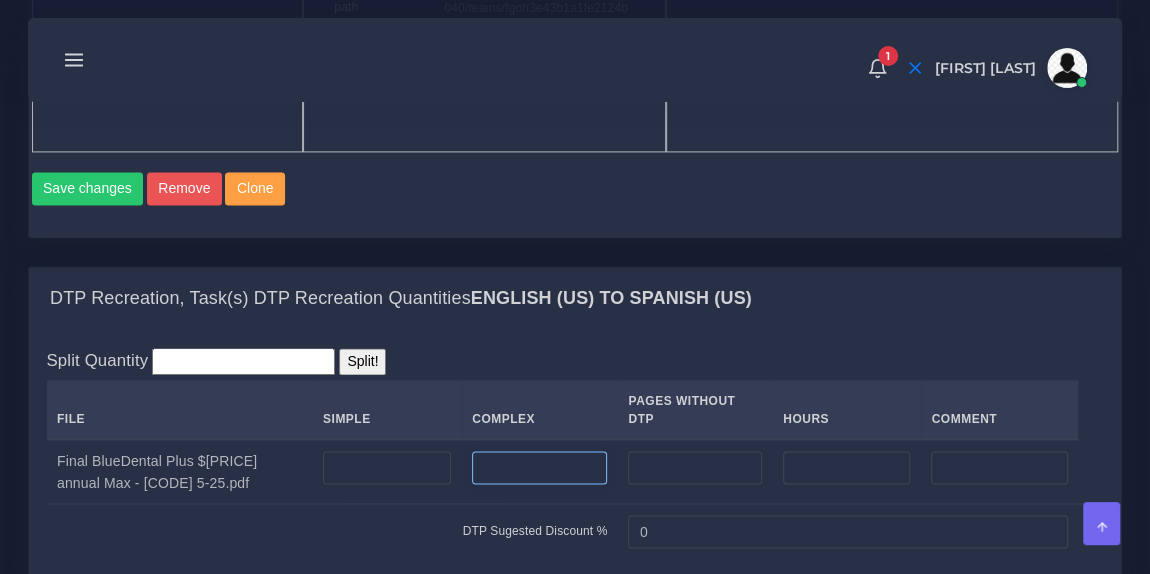 click at bounding box center [539, 468] 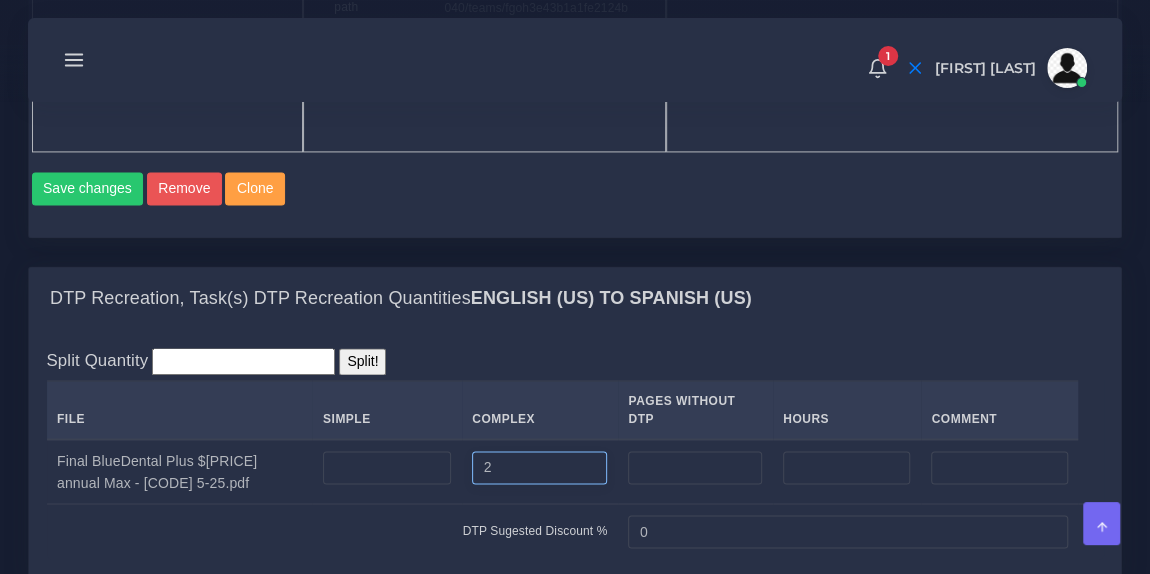 type on "2" 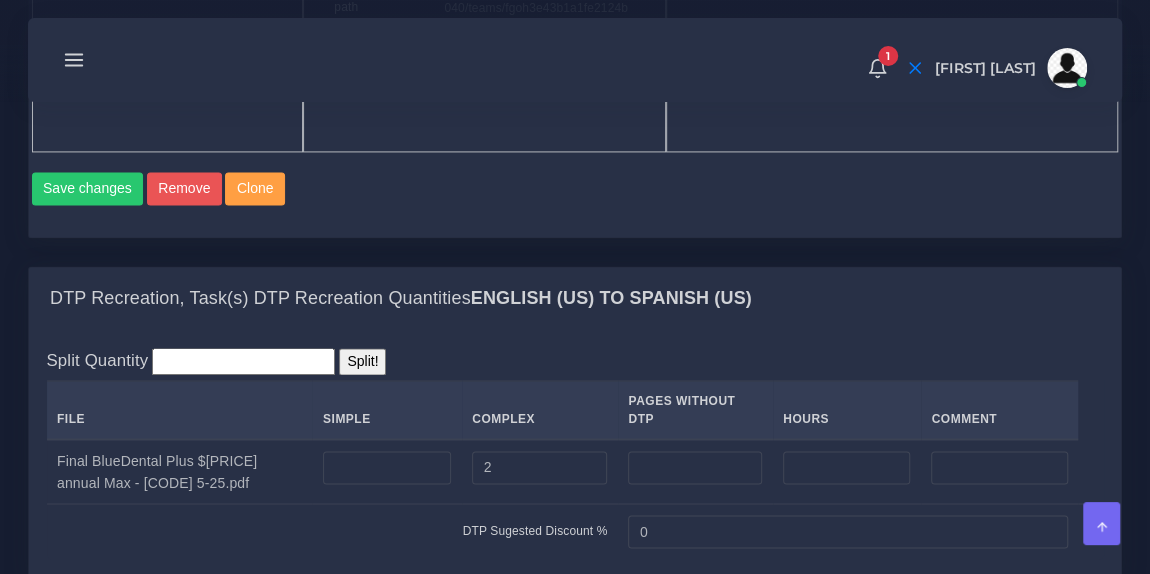 click on "Batch 1
New Batch
Batch 1
Logs
Files" at bounding box center [0, 0] 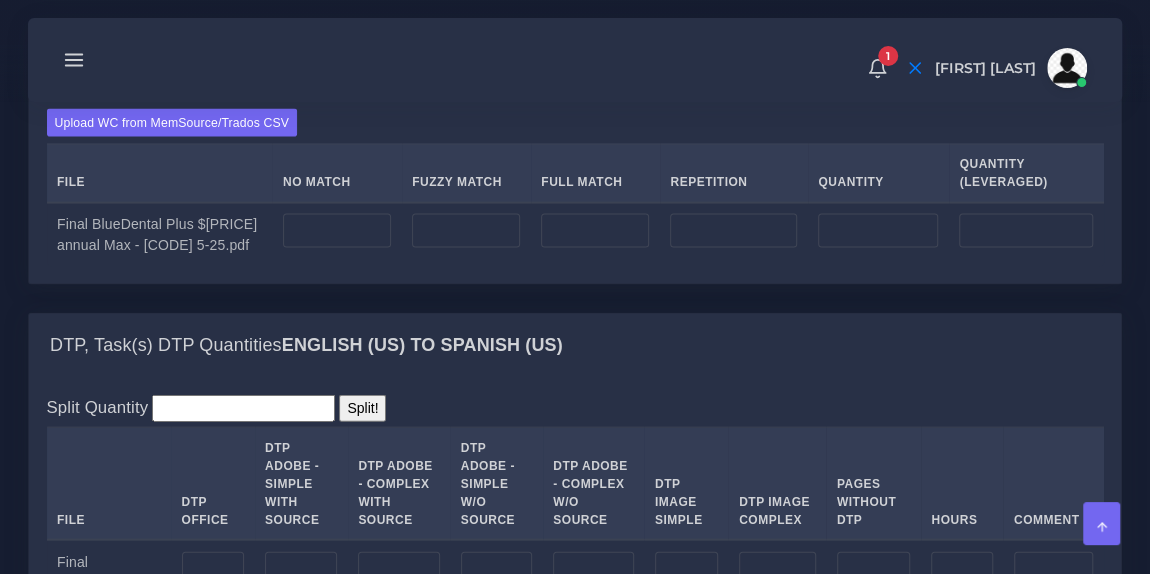 scroll, scrollTop: 2010, scrollLeft: 0, axis: vertical 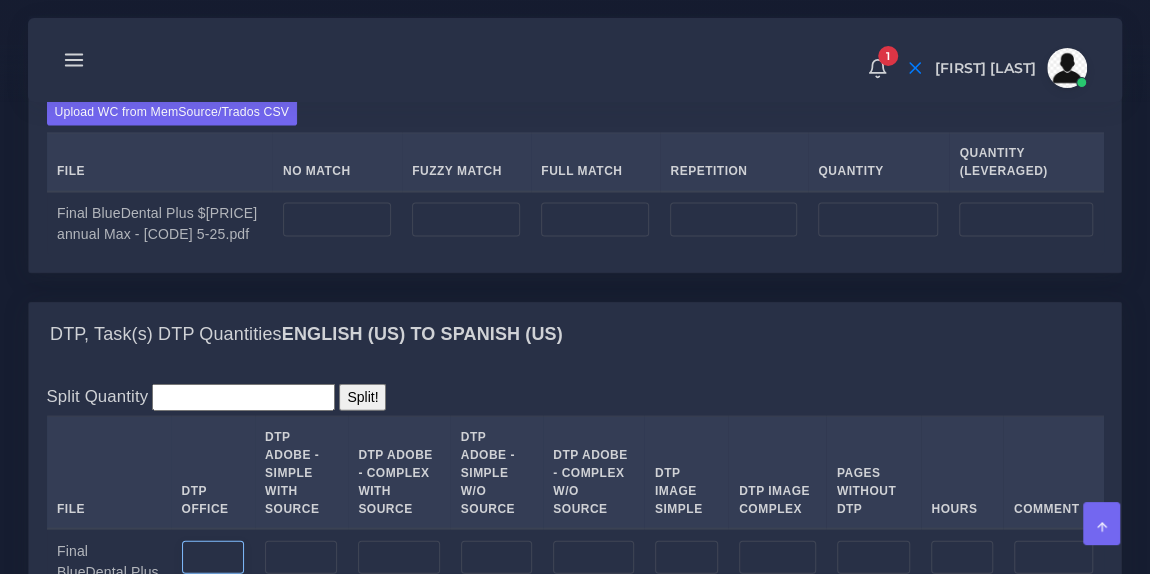 click at bounding box center [213, 558] 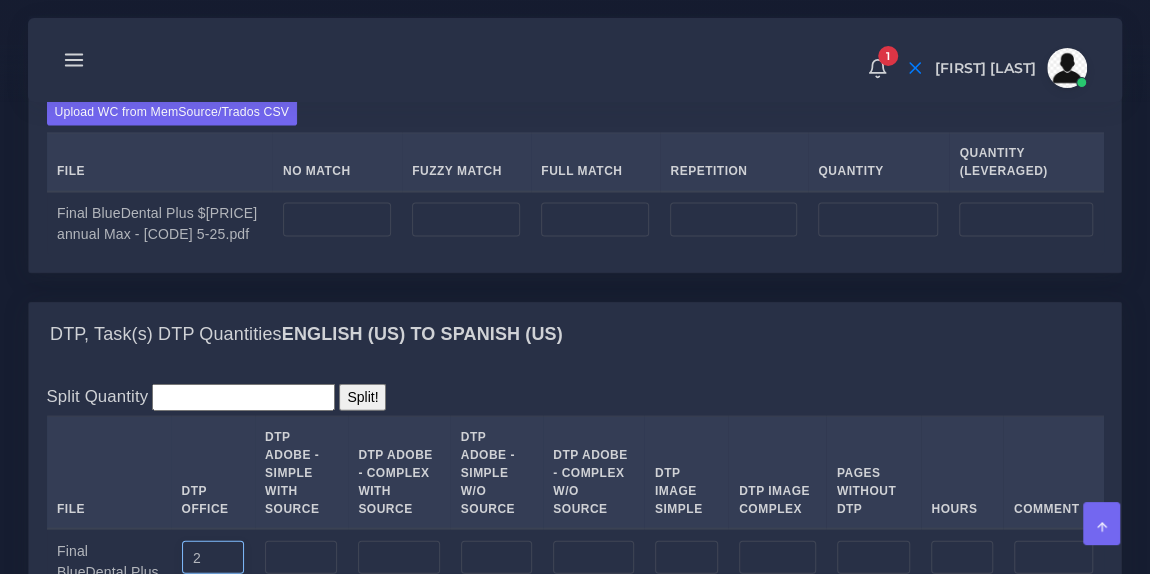 type on "2" 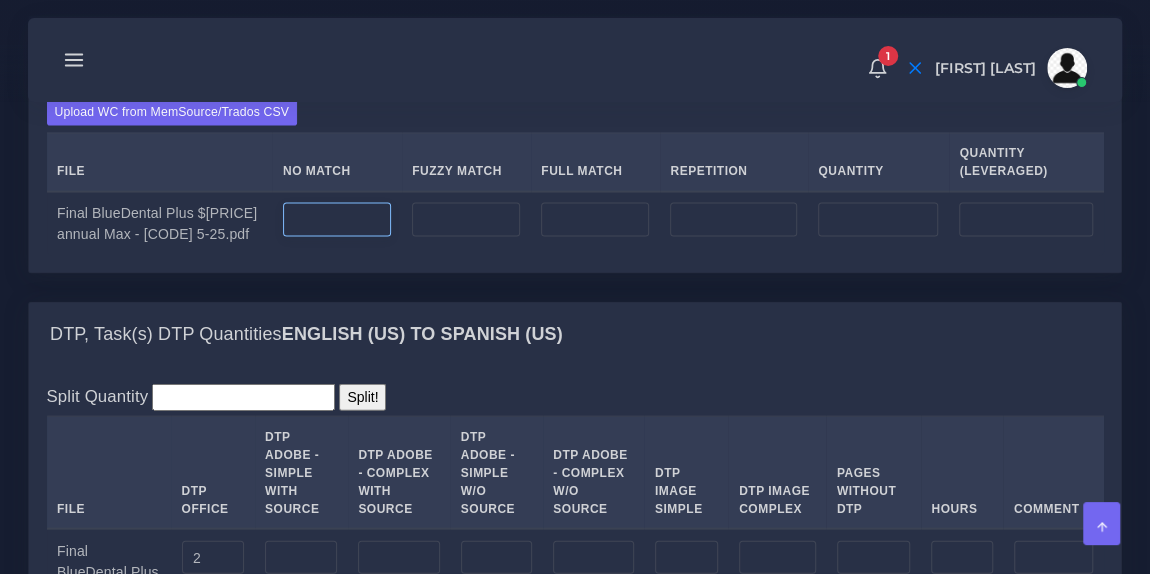 click at bounding box center [337, 220] 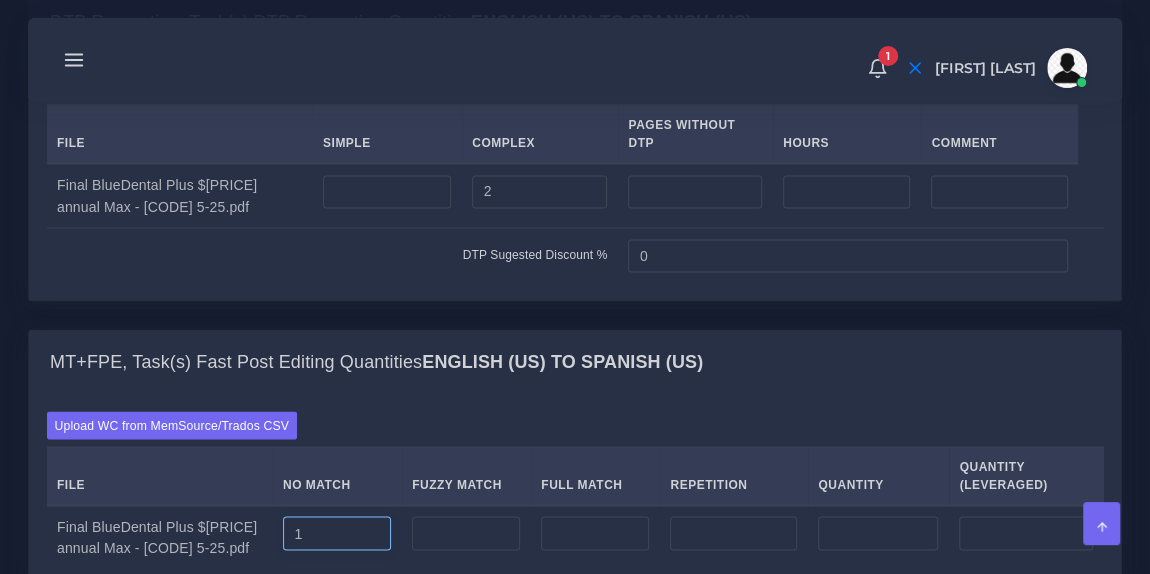 scroll, scrollTop: 1688, scrollLeft: 0, axis: vertical 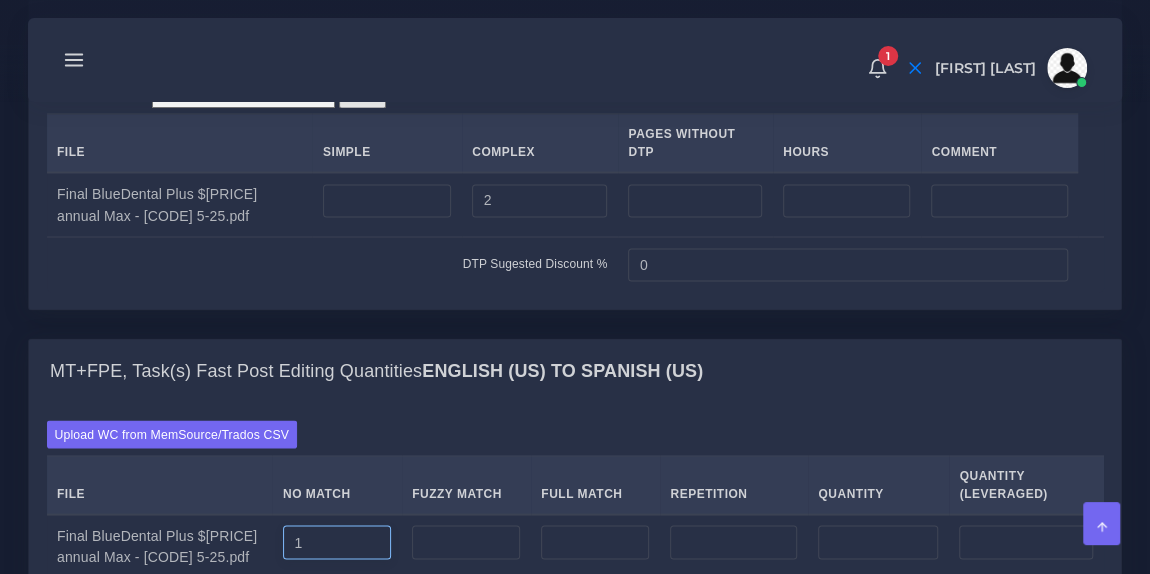 type on "1" 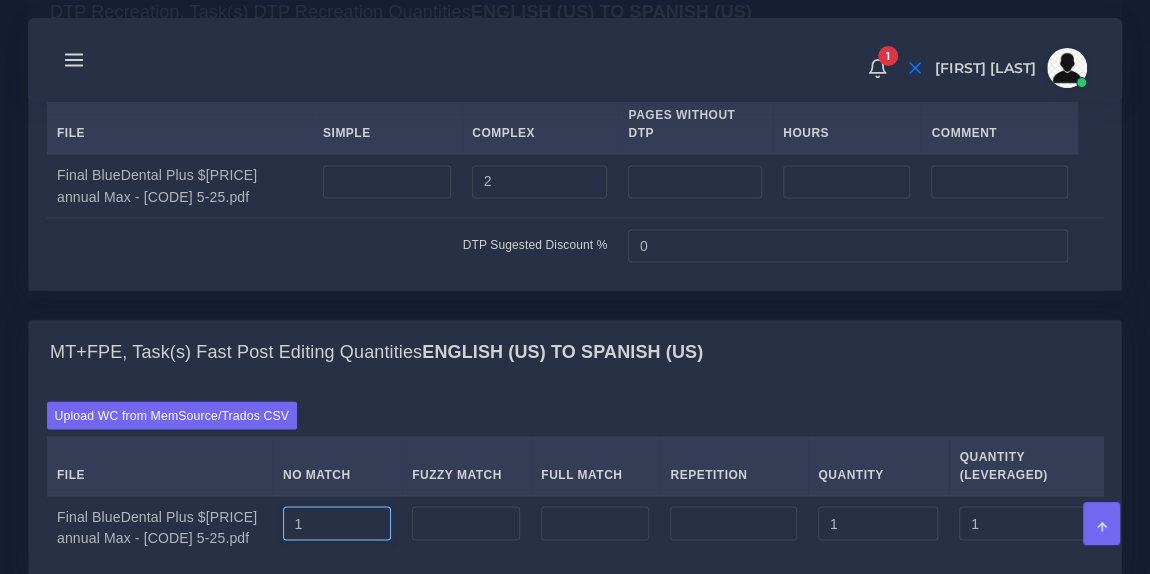 scroll, scrollTop: 1881, scrollLeft: 0, axis: vertical 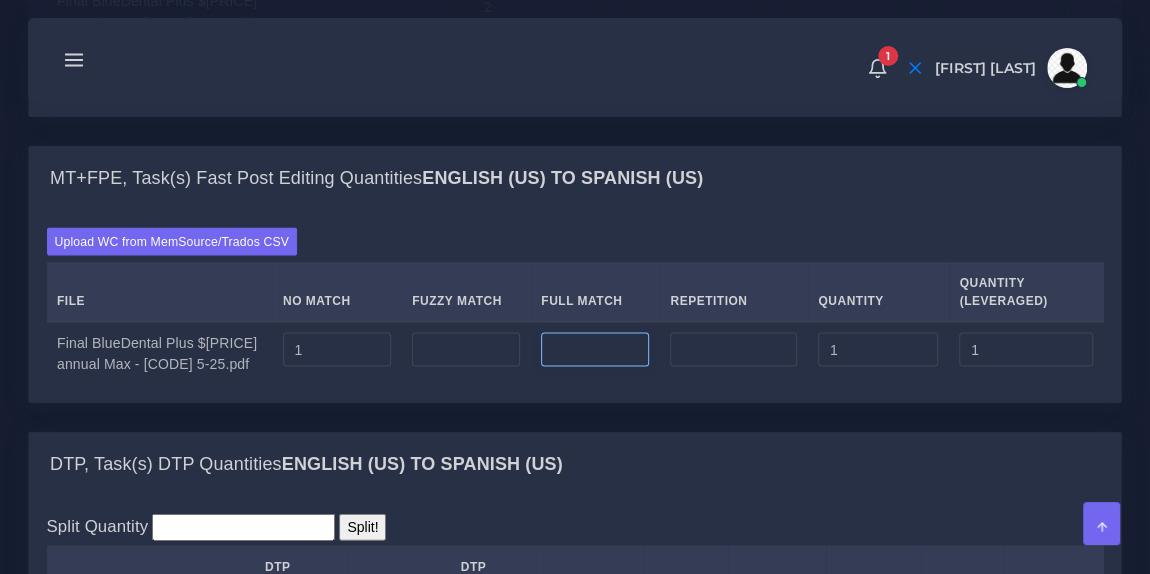 click at bounding box center (595, 349) 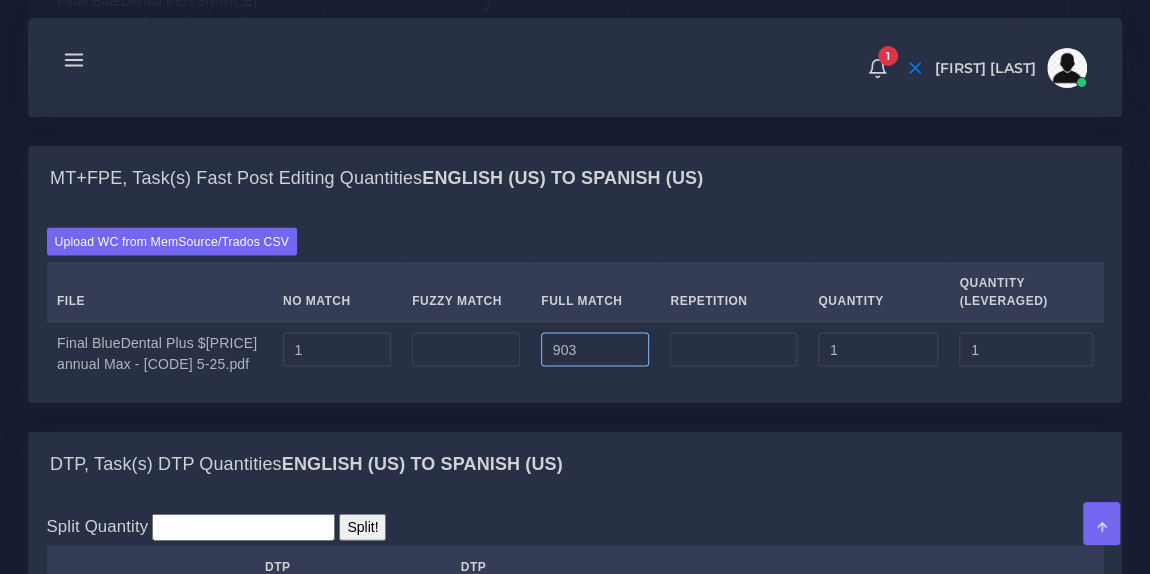 type on "903" 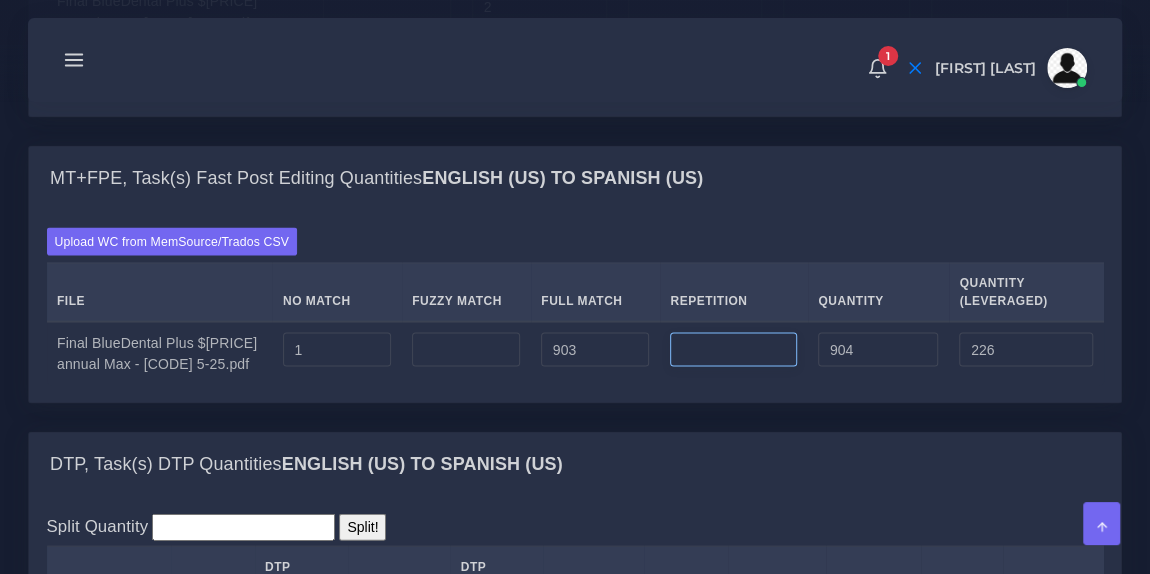 click at bounding box center [733, 349] 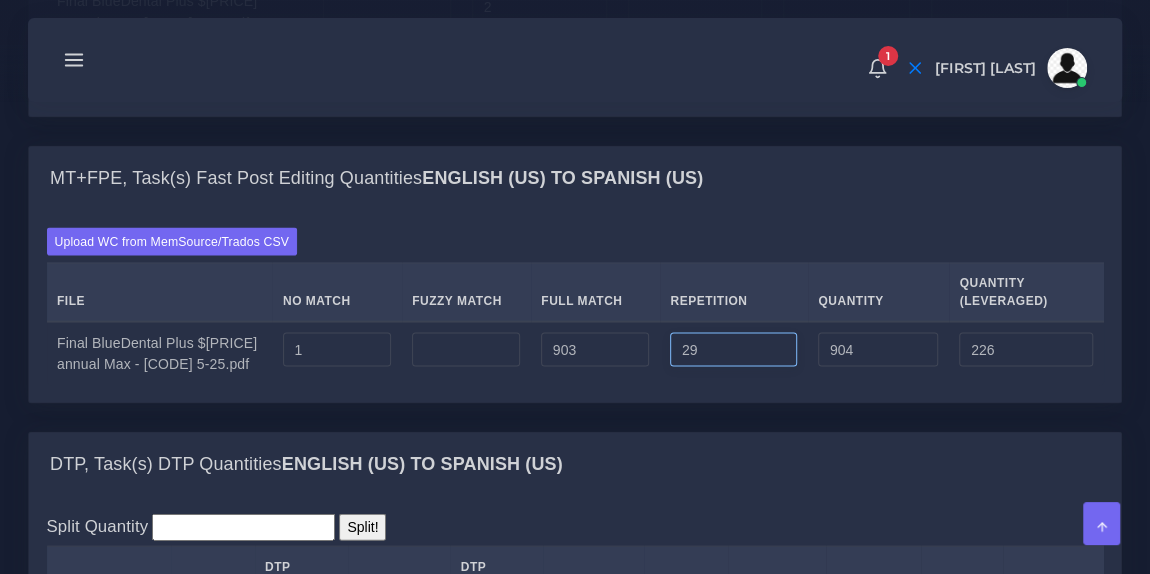 type on "29" 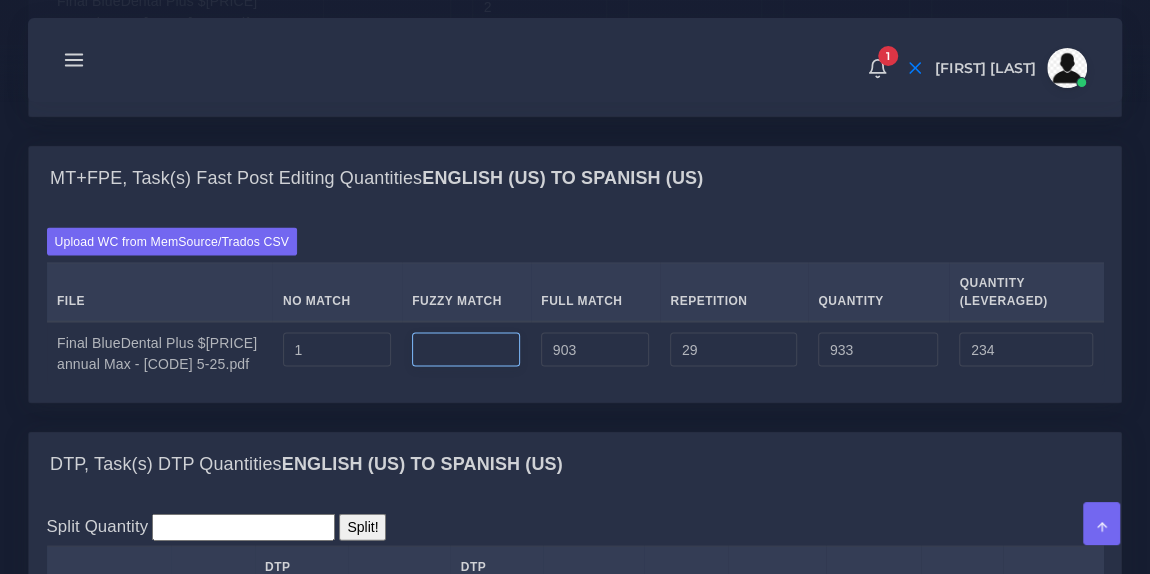 click at bounding box center (466, 349) 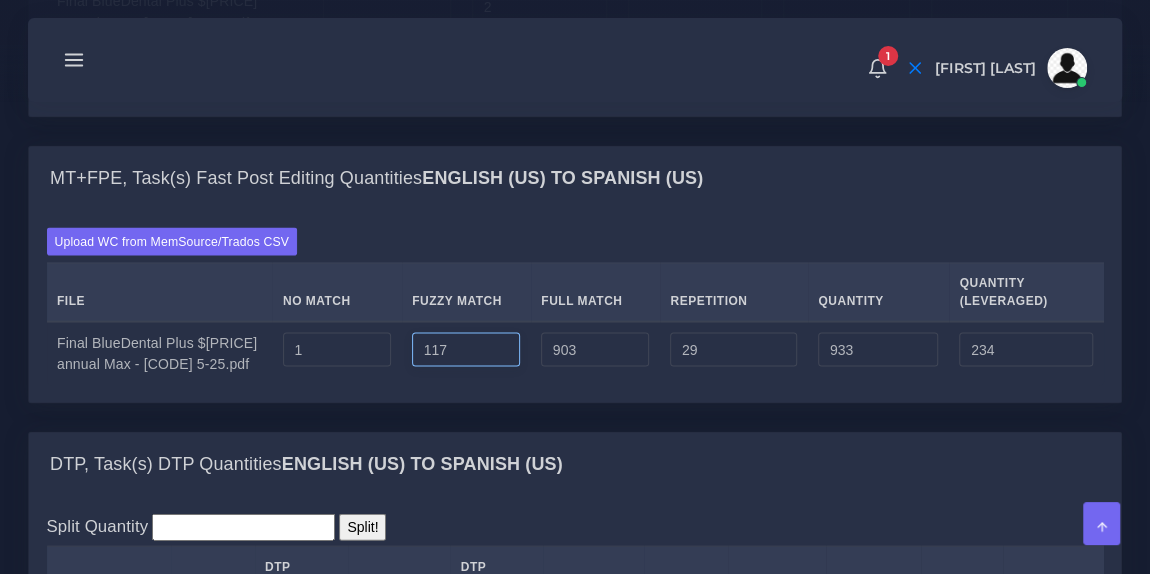type on "117" 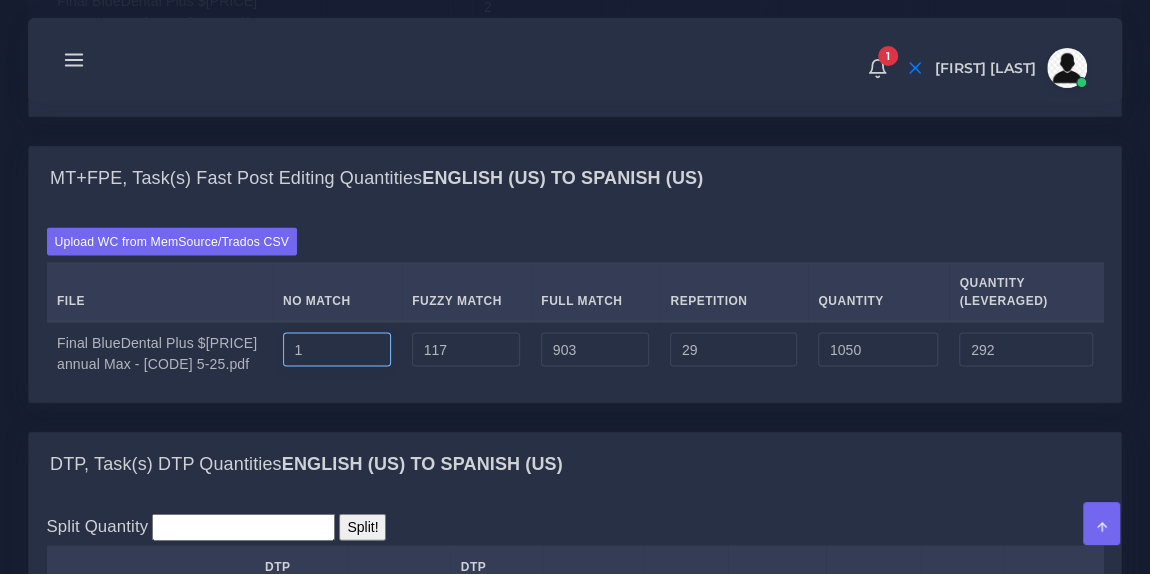click on "1" at bounding box center [337, 349] 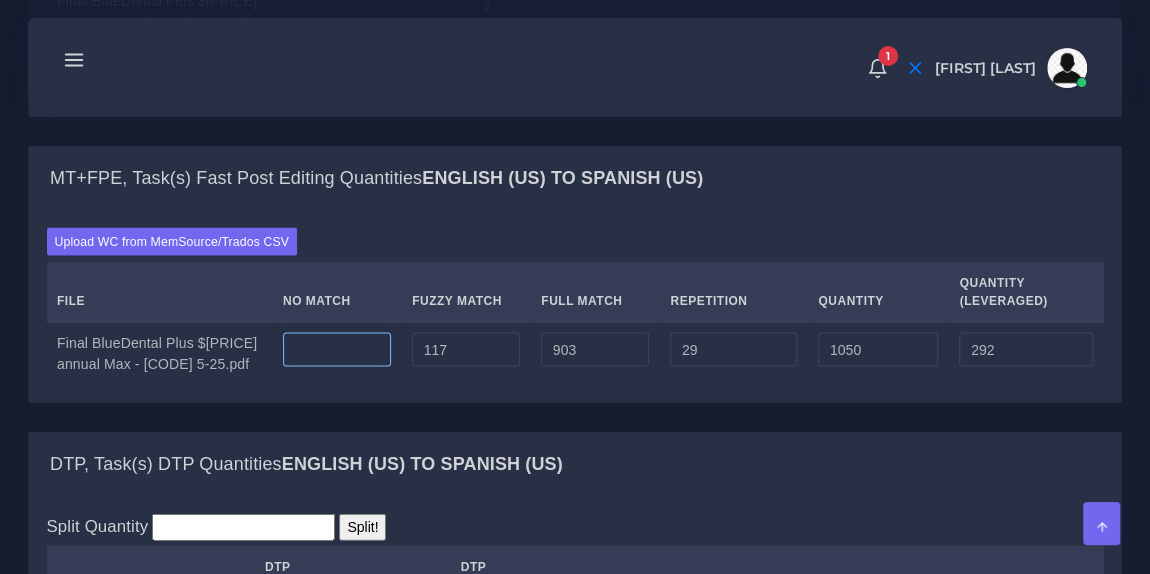 type 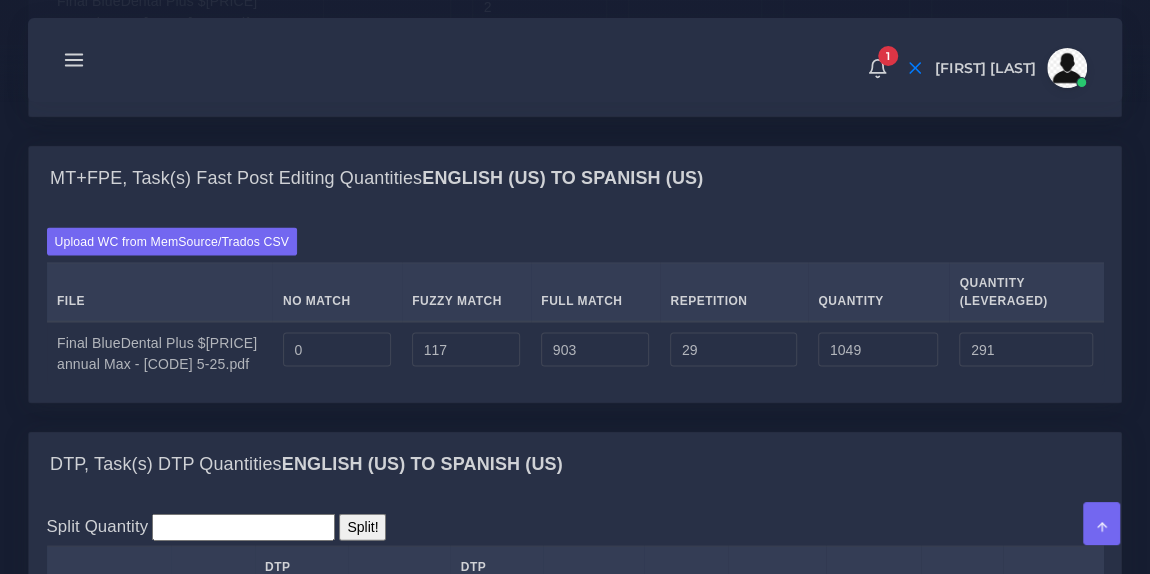 click on "Upload WC from MemSource/Trados CSV
File
No Match
Fuzzy Match
Full Match
Repetition
Quantity
Quantity (Leveraged)
0 117 903" at bounding box center (575, 306) 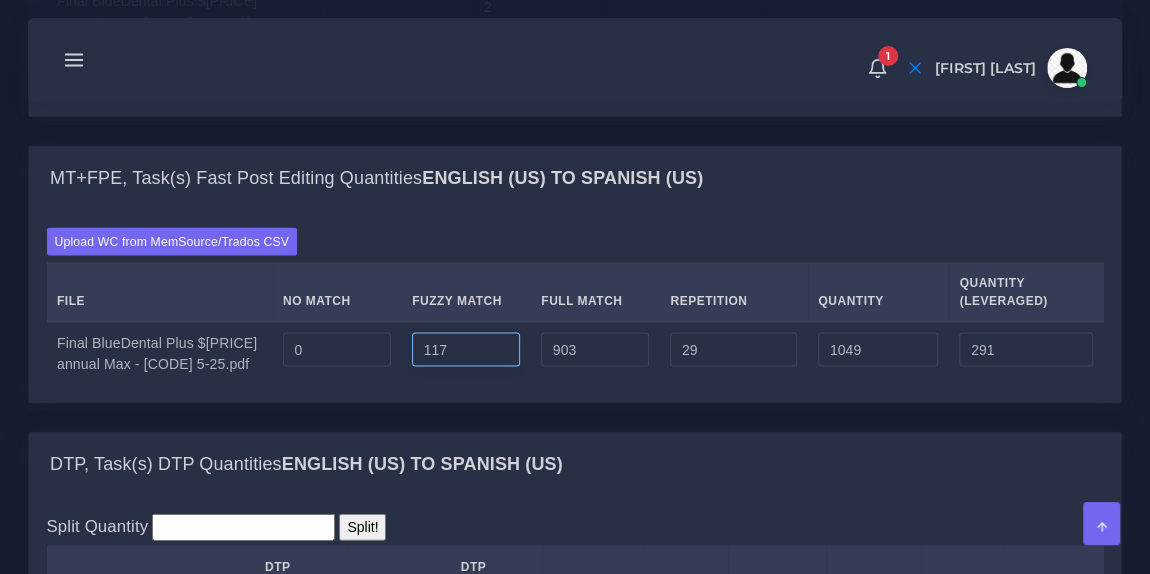 click on "117" at bounding box center [466, 349] 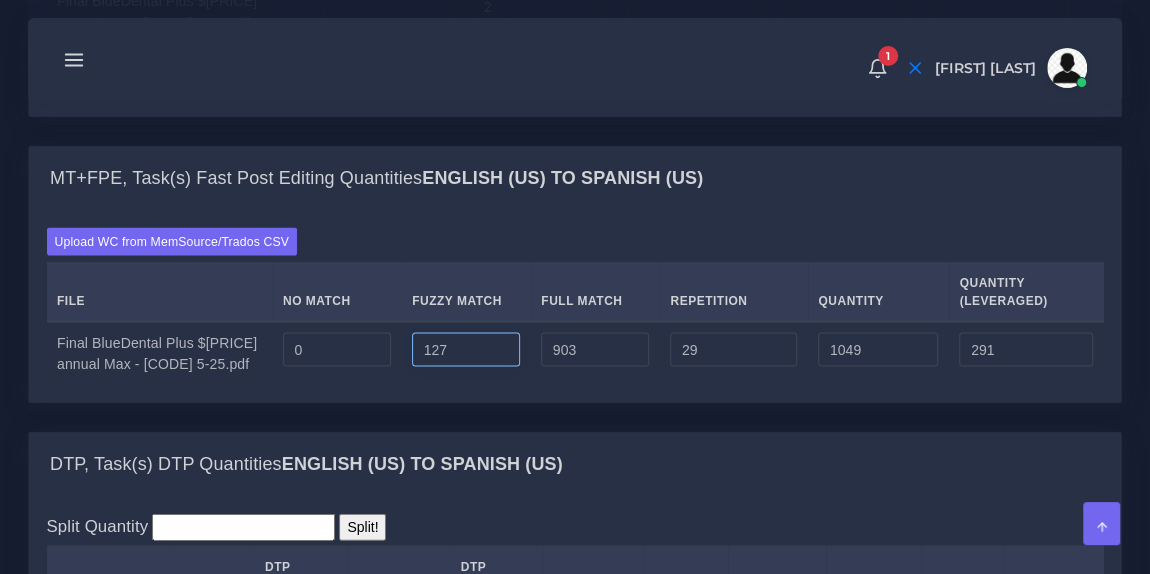 type on "127" 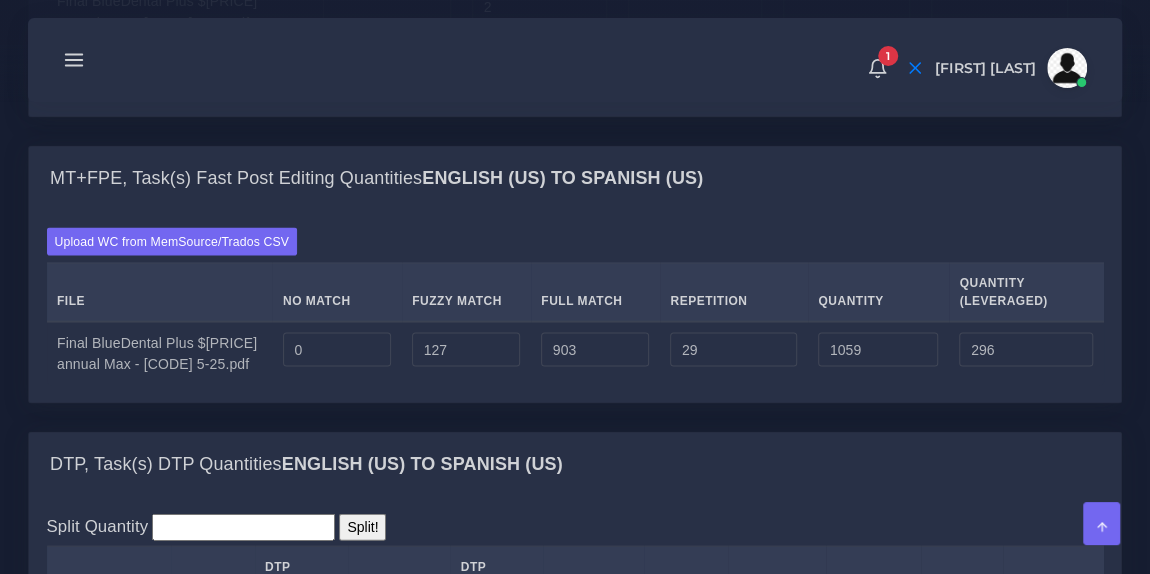 click on "Upload WC from MemSource/Trados CSV
File
No Match
Fuzzy Match
Full Match
Repetition
Quantity
Quantity (Leveraged)
0" at bounding box center (575, 305) 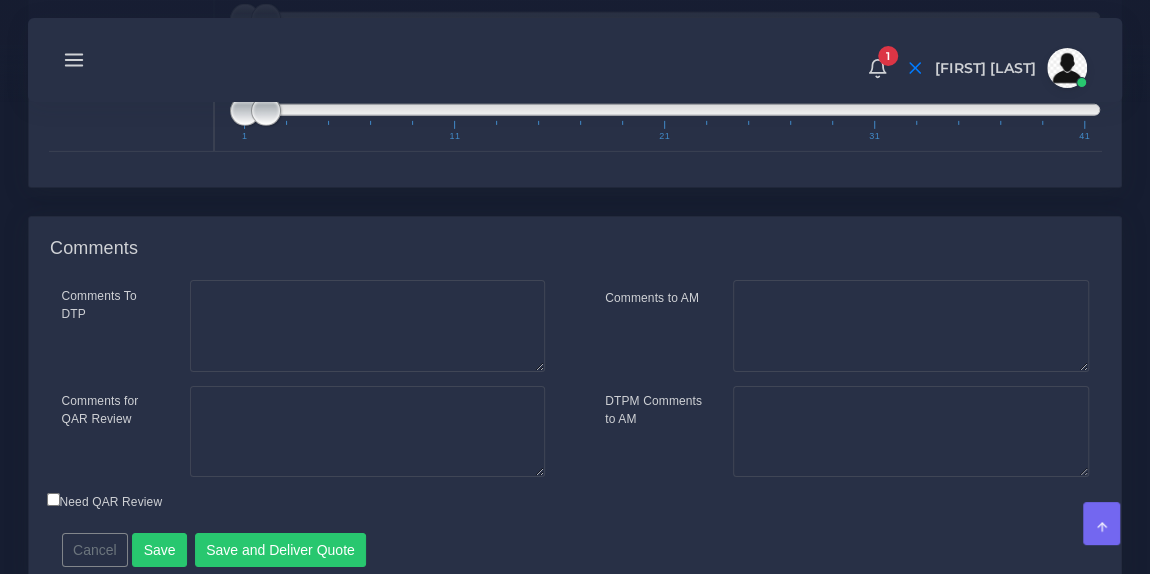 scroll, scrollTop: 3241, scrollLeft: 0, axis: vertical 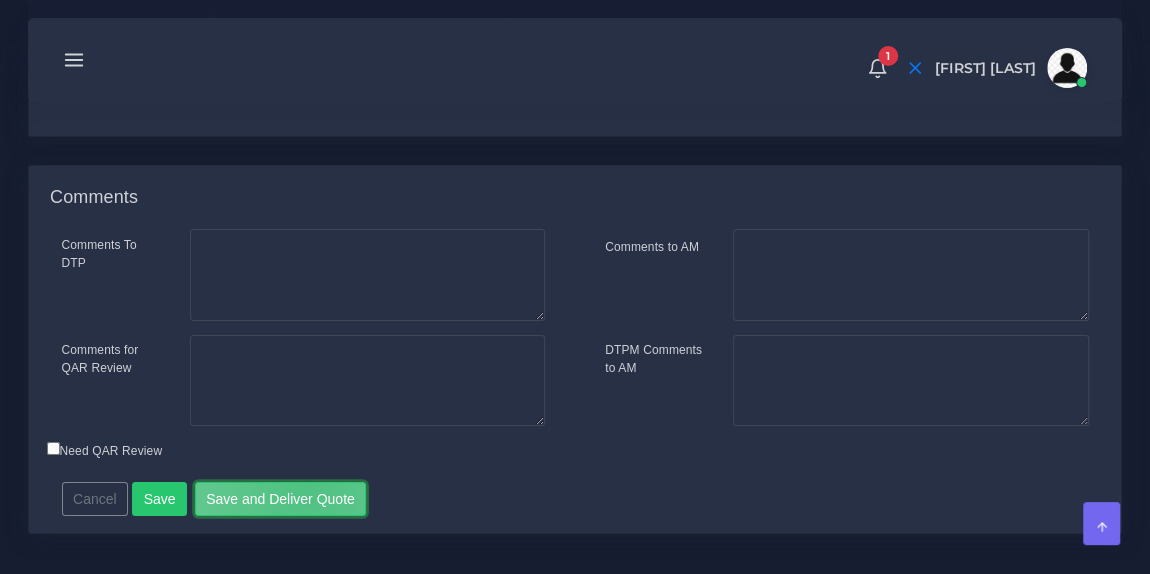 click on "Save and Deliver Quote" at bounding box center [281, 499] 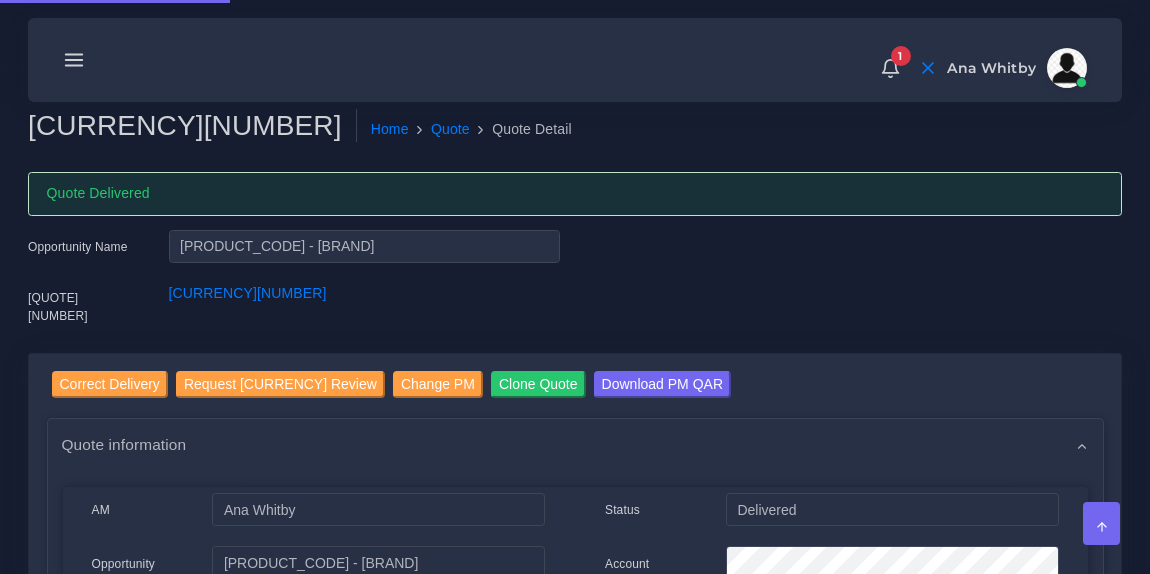 scroll, scrollTop: 0, scrollLeft: 0, axis: both 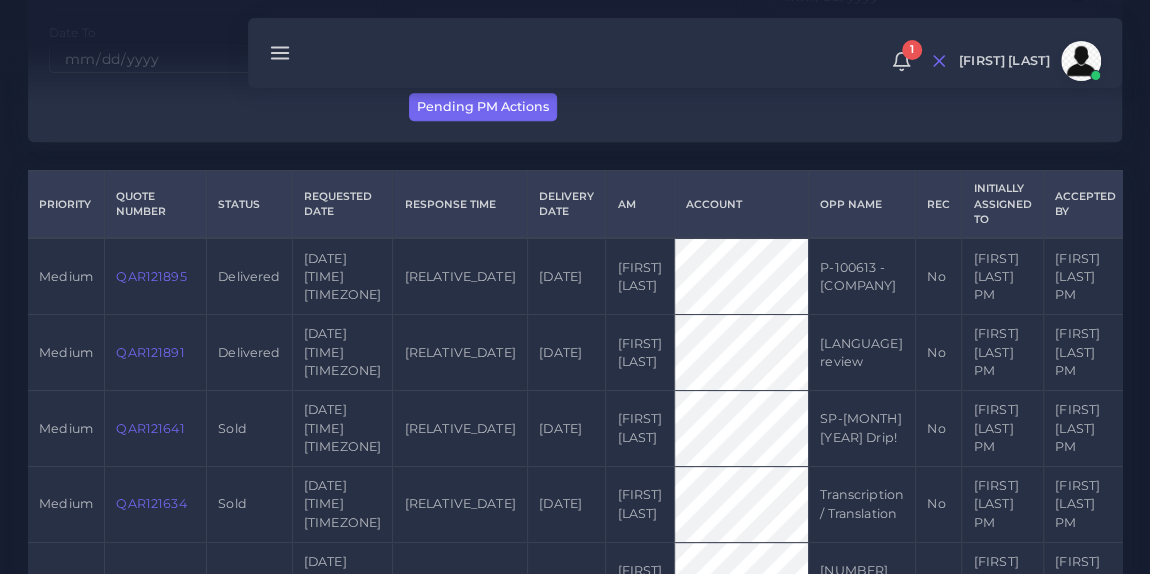 click on "QAR121891" at bounding box center [150, 352] 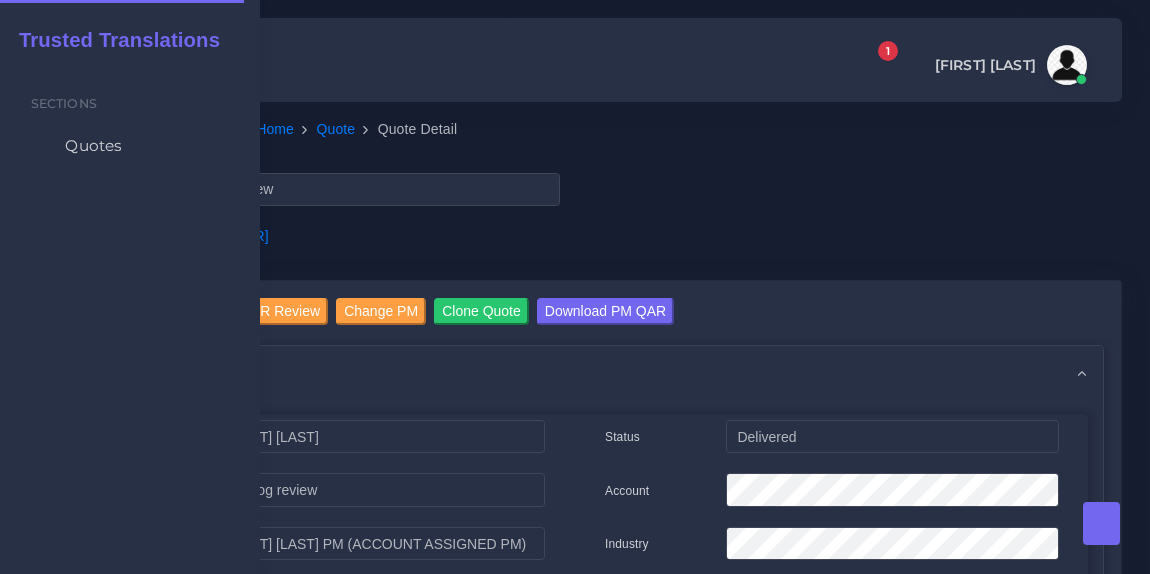 scroll, scrollTop: 0, scrollLeft: 0, axis: both 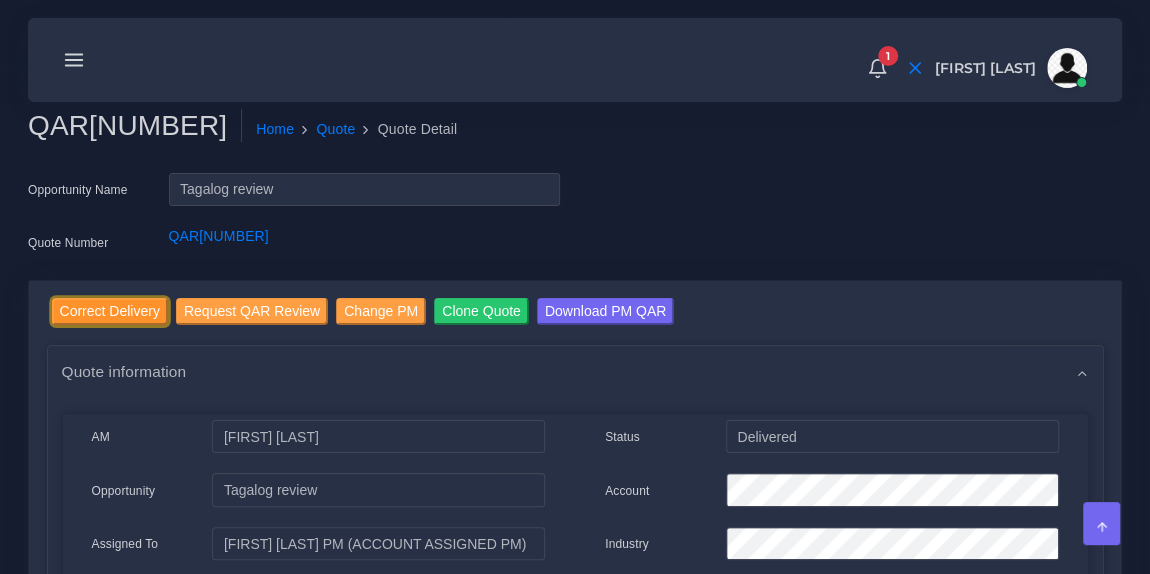 click on "Correct Delivery" at bounding box center [110, 311] 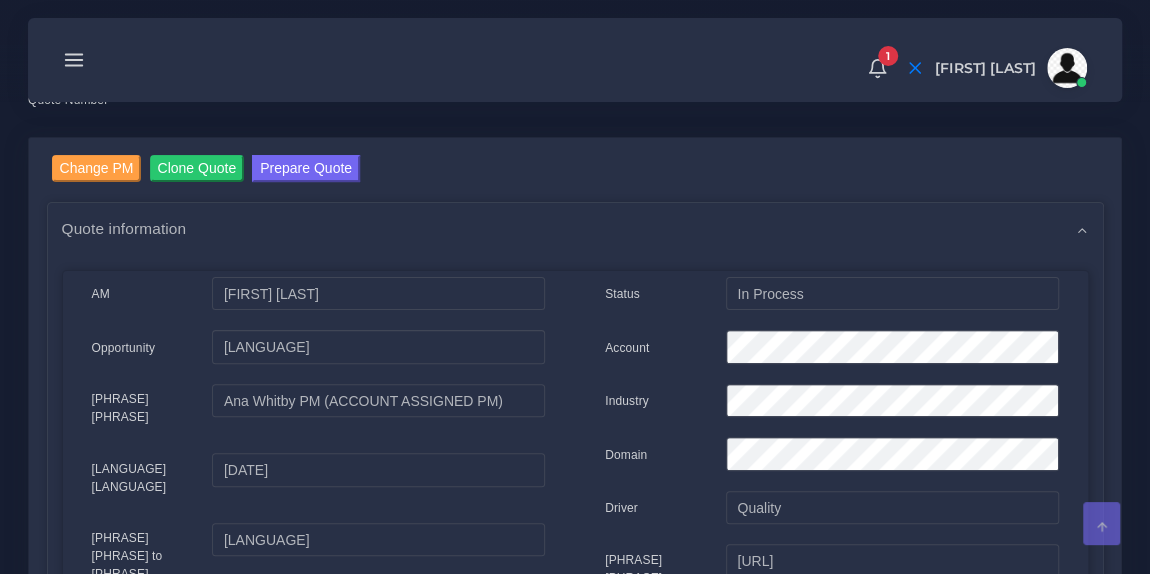 scroll, scrollTop: 152, scrollLeft: 0, axis: vertical 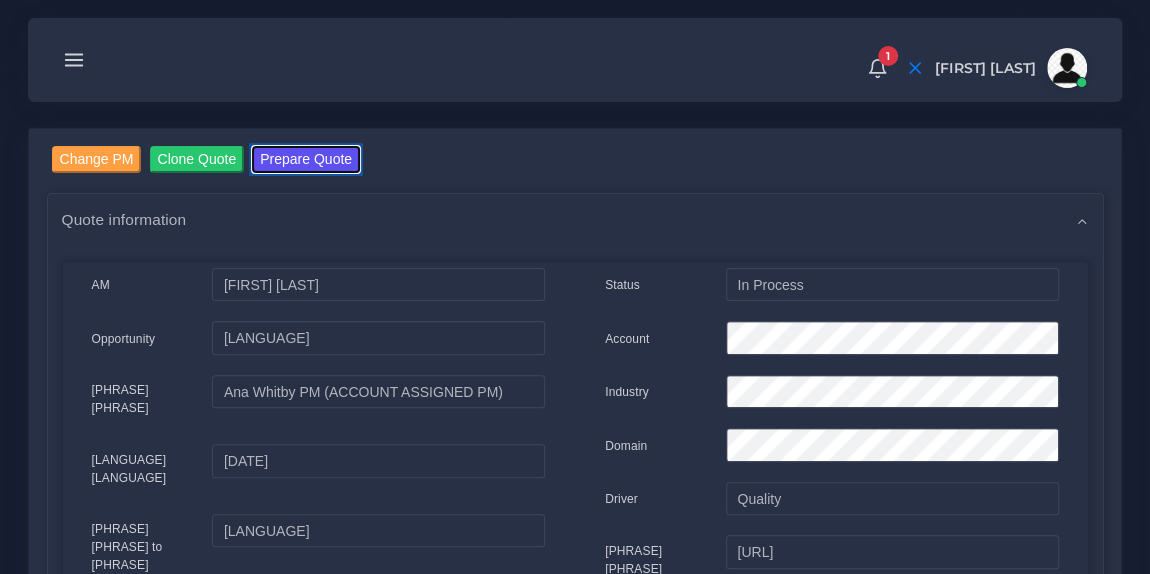 click on "Prepare Quote" at bounding box center [306, 159] 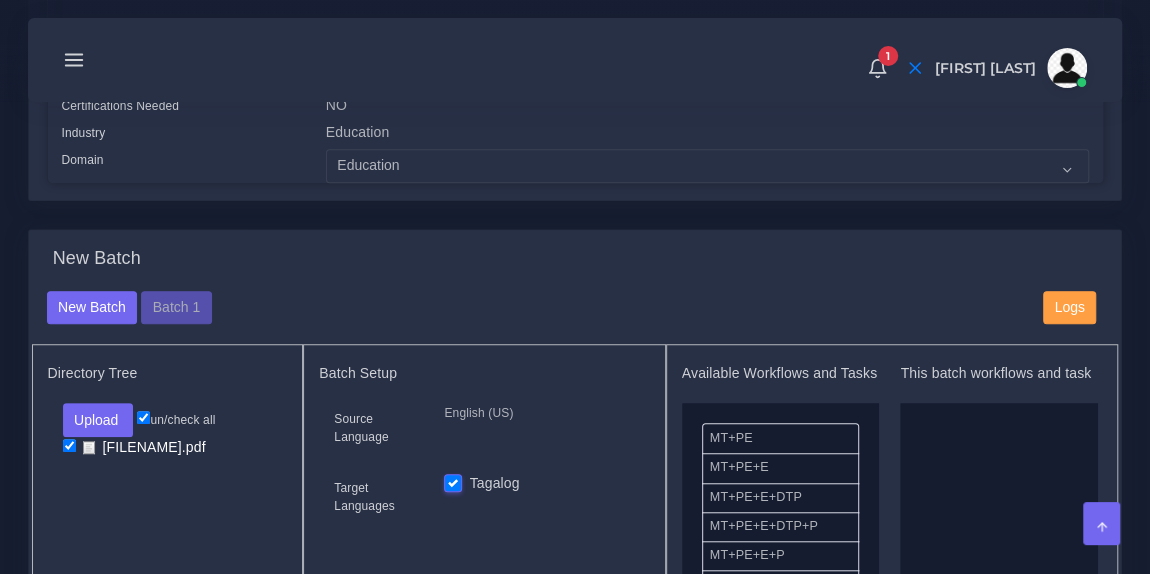 scroll, scrollTop: 565, scrollLeft: 0, axis: vertical 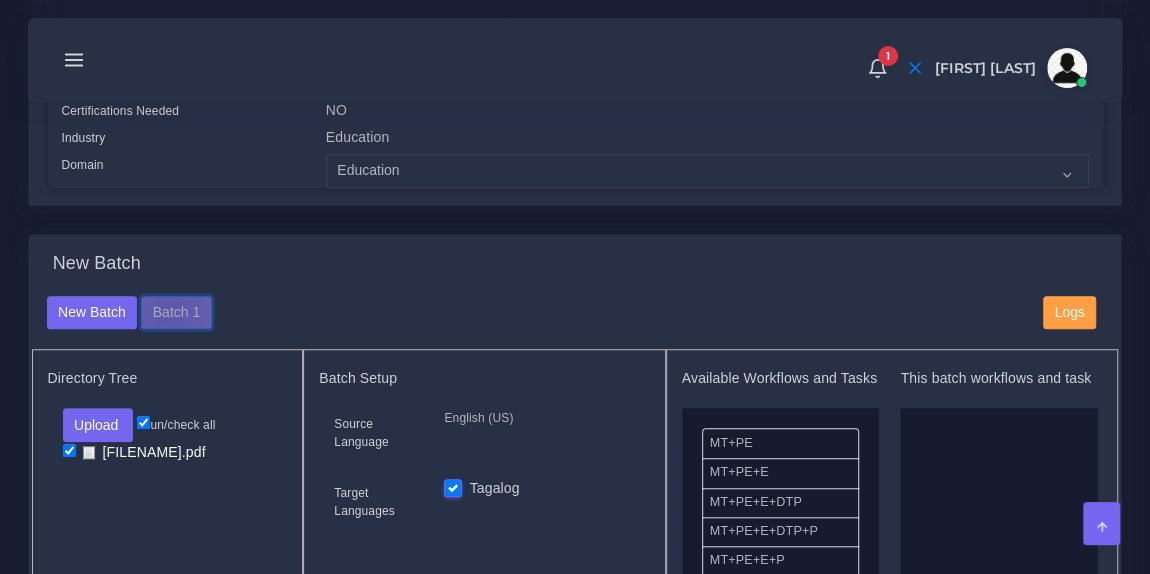 click on "Batch 1" at bounding box center (176, 313) 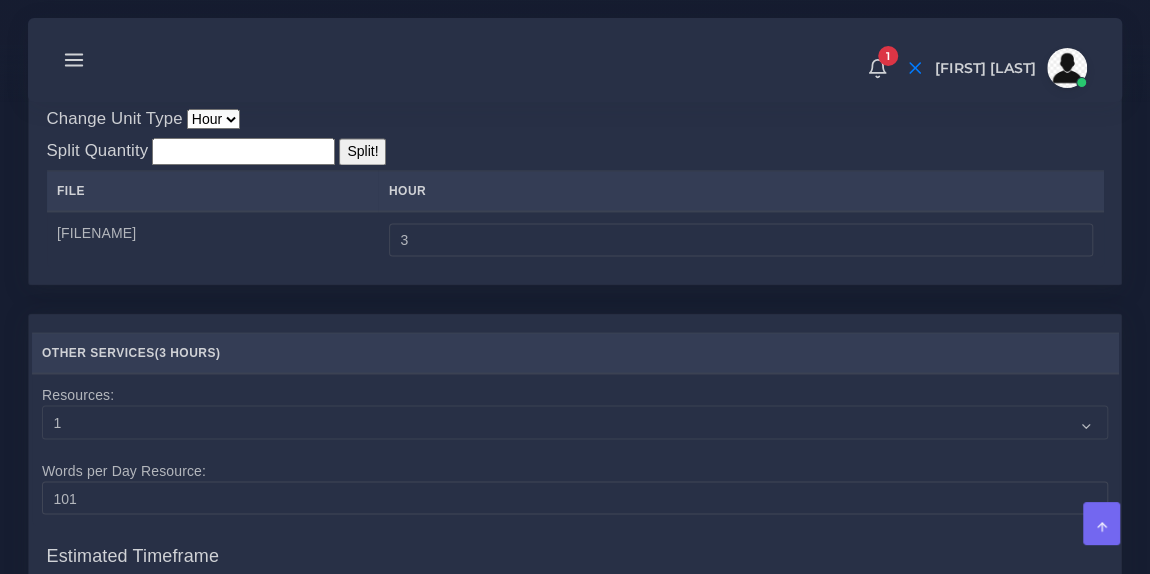 scroll, scrollTop: 1558, scrollLeft: 0, axis: vertical 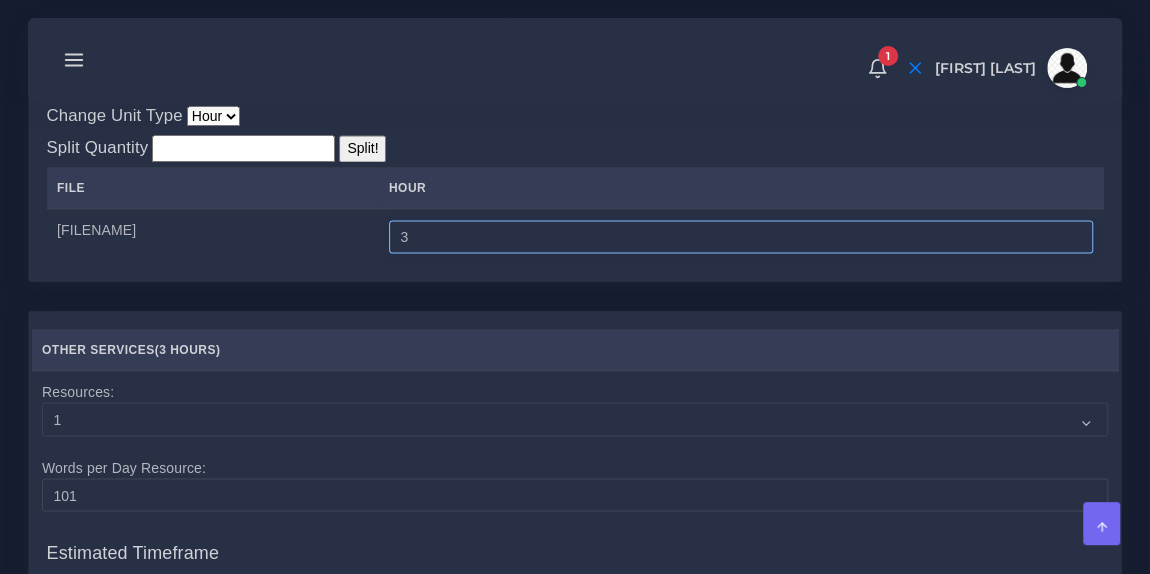 click on "3" at bounding box center (741, 237) 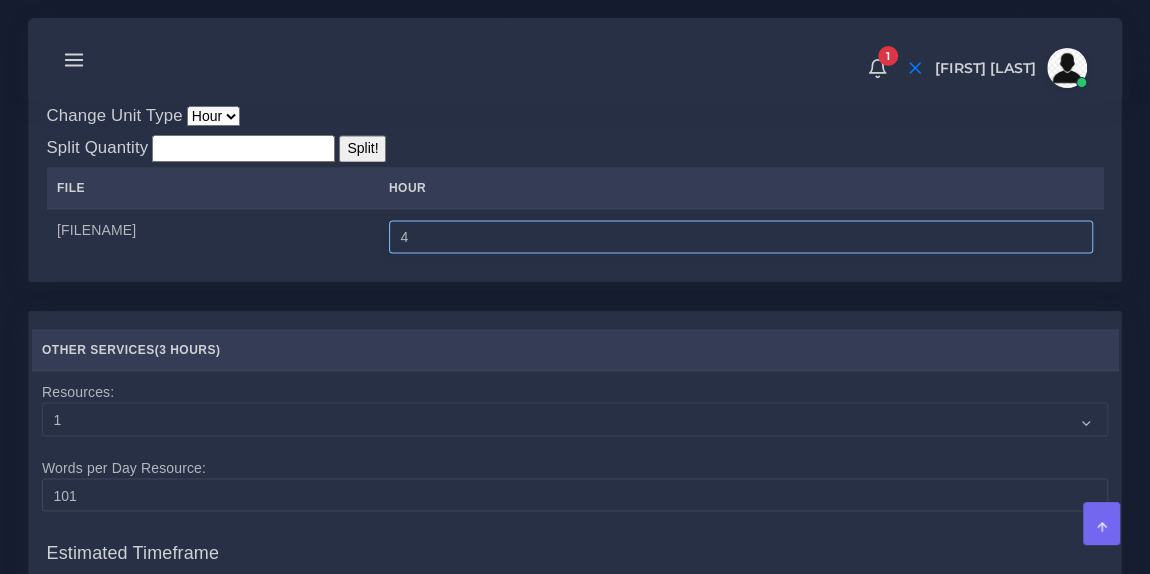 type on "4" 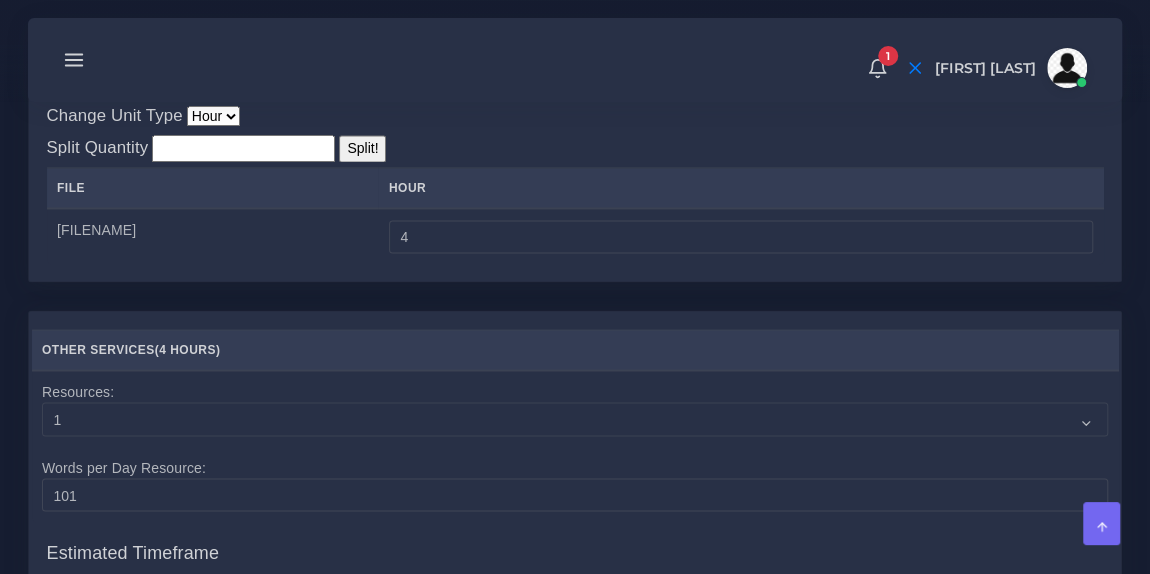 click on "Change Unit Type
Hour
Split Quantity
Split!
File hour 4" at bounding box center (575, 183) 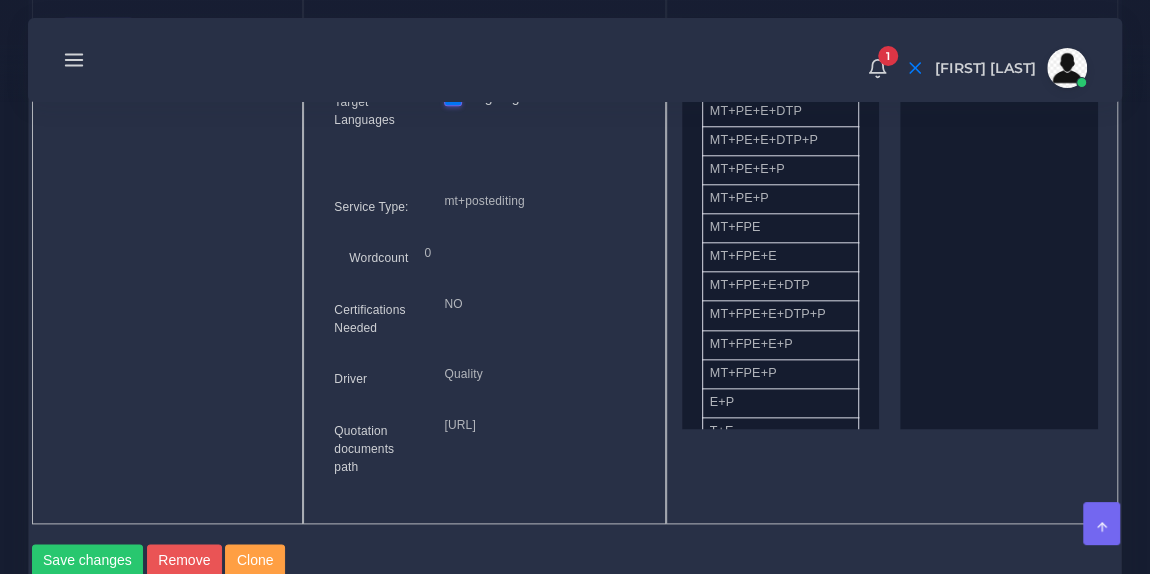 scroll, scrollTop: 925, scrollLeft: 0, axis: vertical 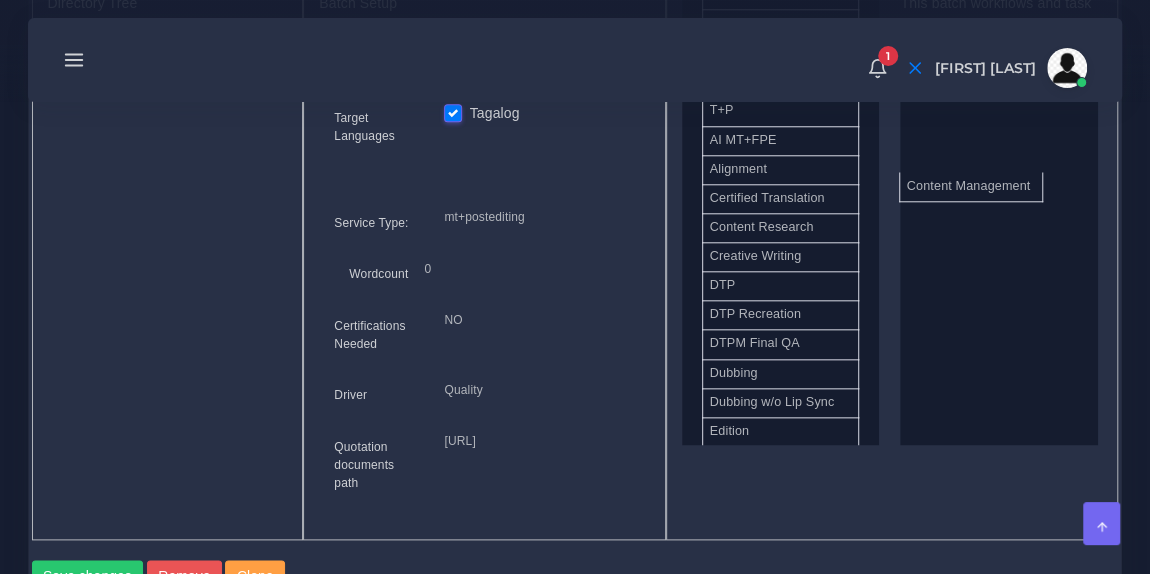 drag, startPoint x: 805, startPoint y: 248, endPoint x: 1002, endPoint y: 201, distance: 202.529 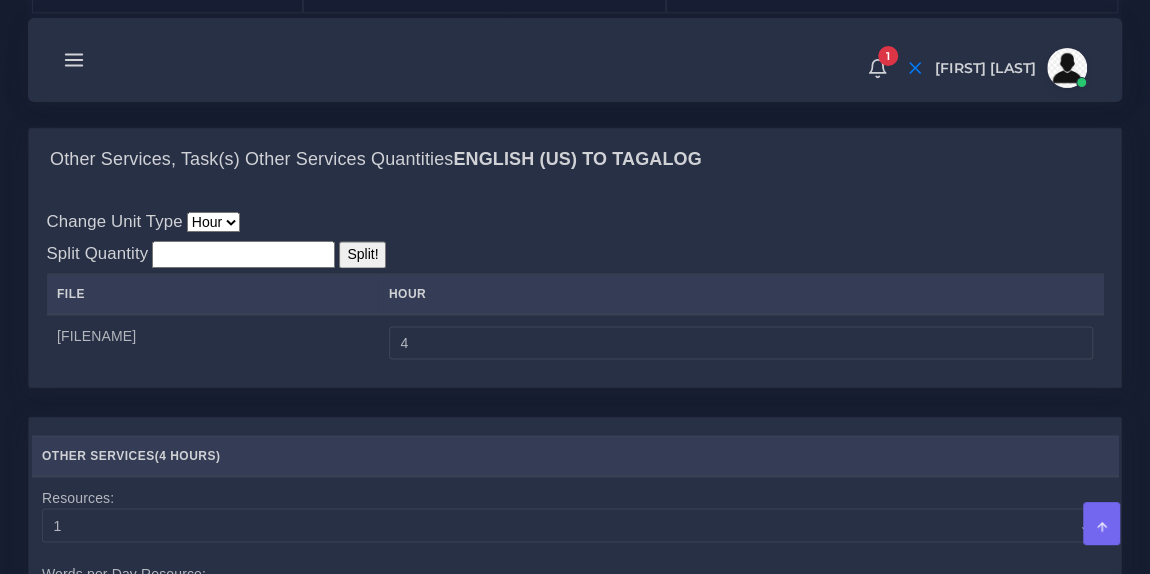 scroll, scrollTop: 1487, scrollLeft: 0, axis: vertical 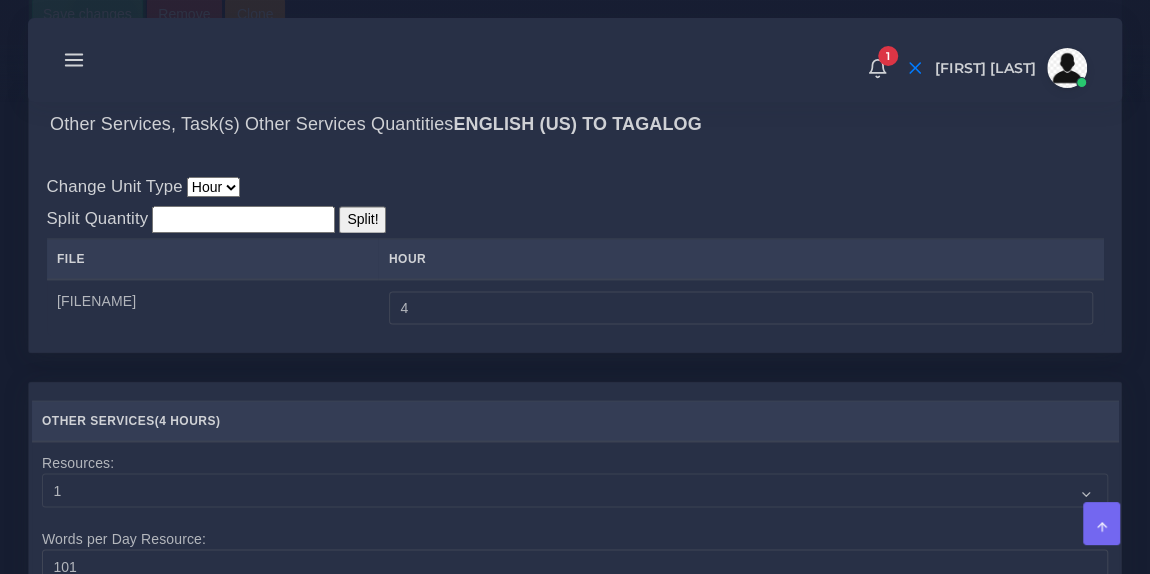 click on "Save changes" at bounding box center (88, 15) 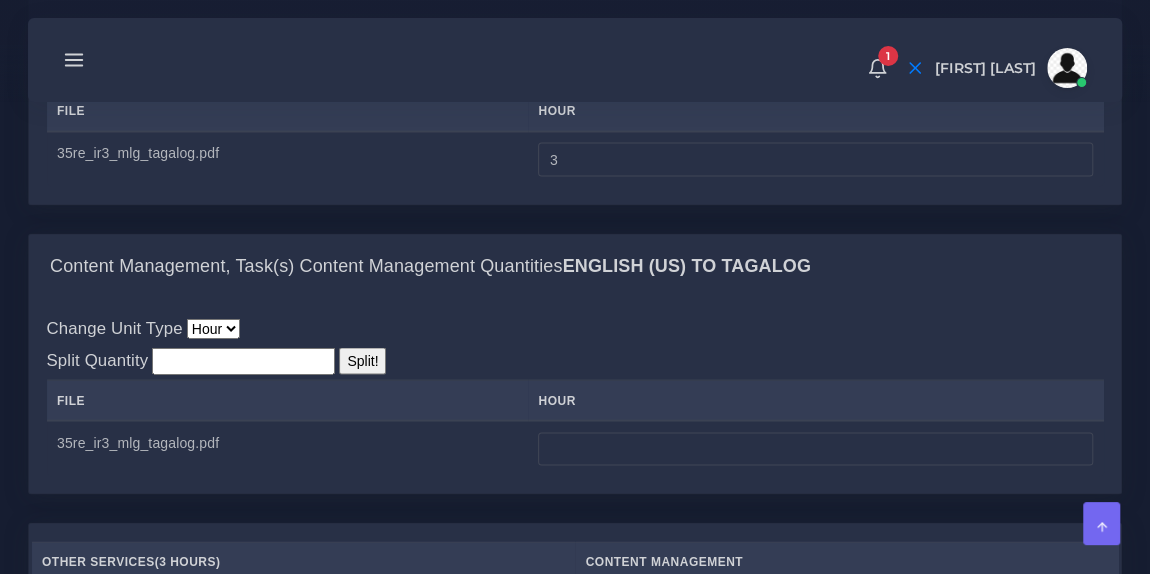 scroll, scrollTop: 1797, scrollLeft: 0, axis: vertical 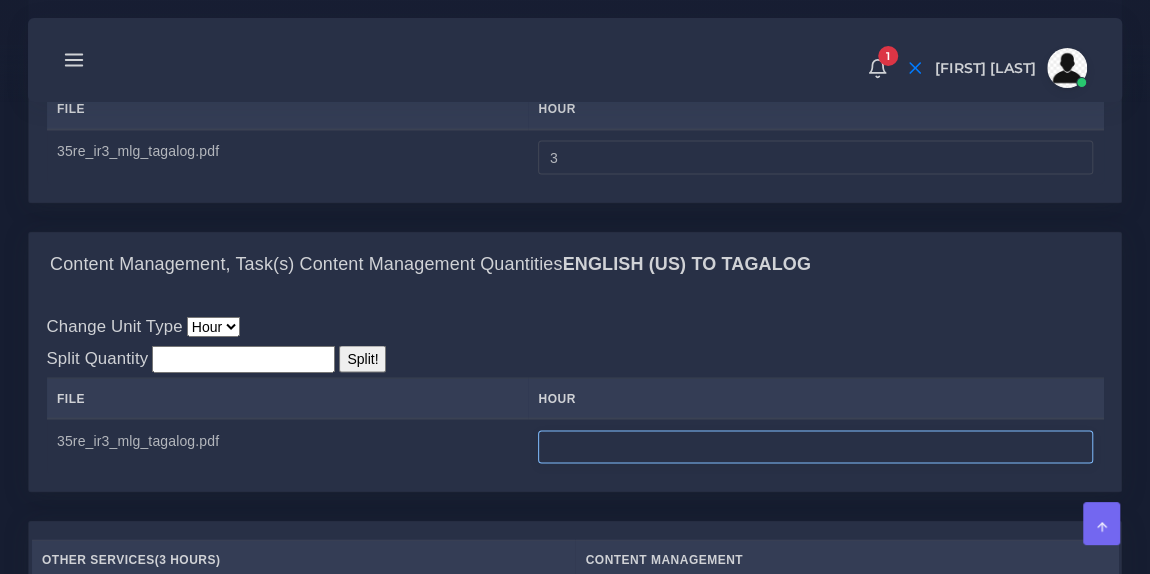 click at bounding box center [815, 447] 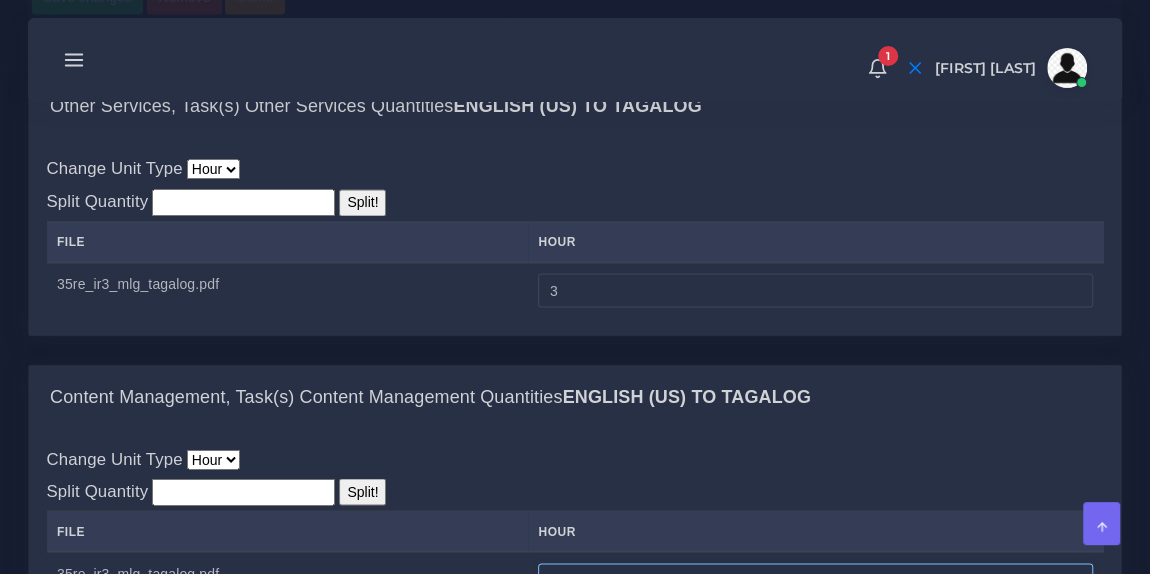 scroll, scrollTop: 1663, scrollLeft: 0, axis: vertical 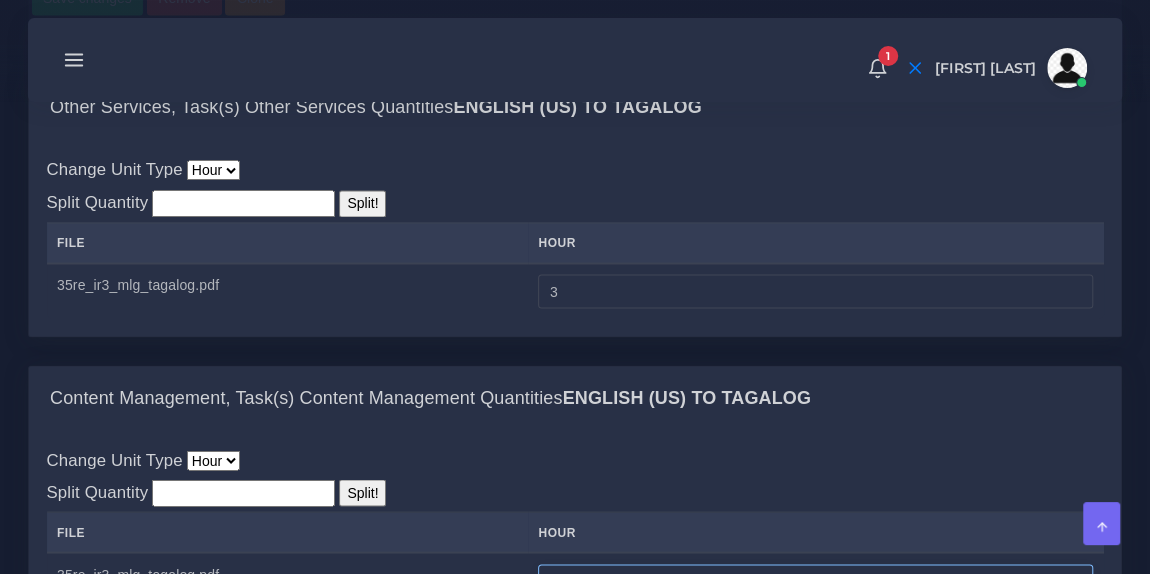type on "1.01" 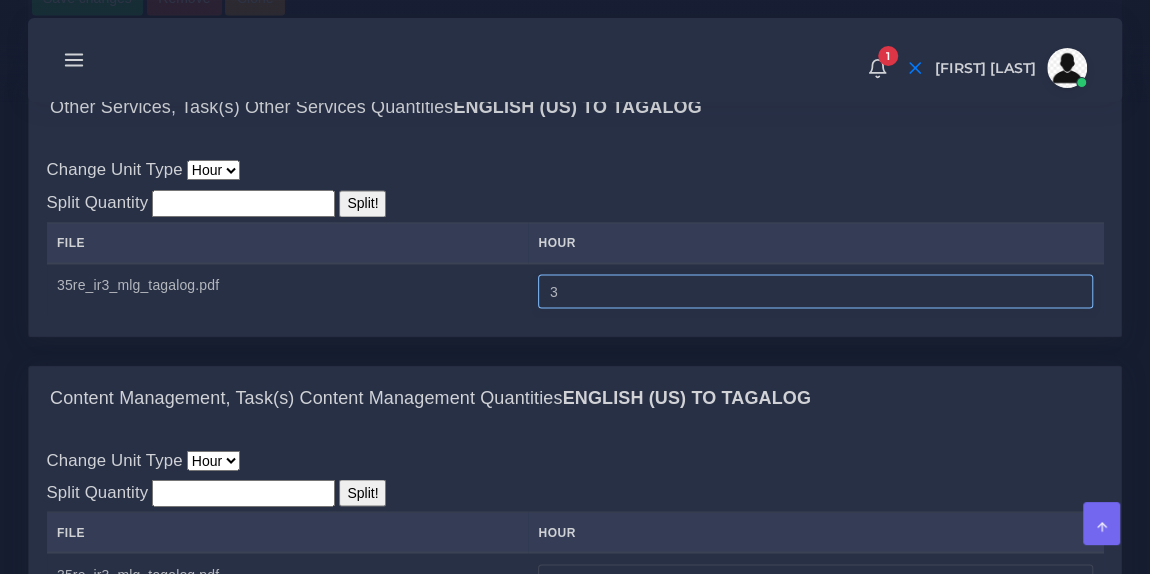 click on "3" at bounding box center (815, 291) 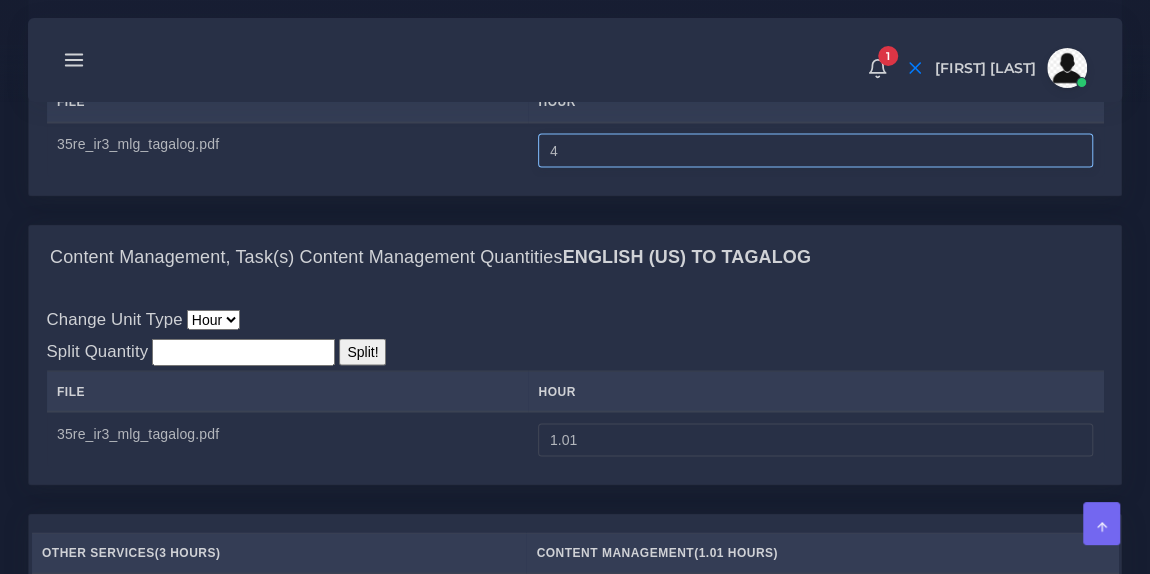 scroll, scrollTop: 1805, scrollLeft: 0, axis: vertical 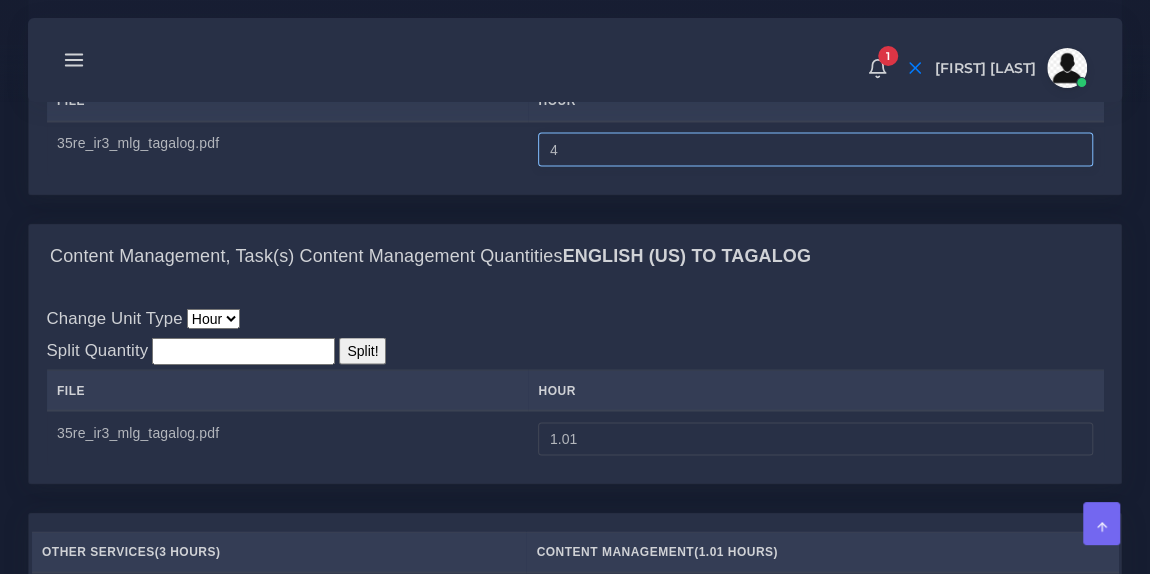 type on "4" 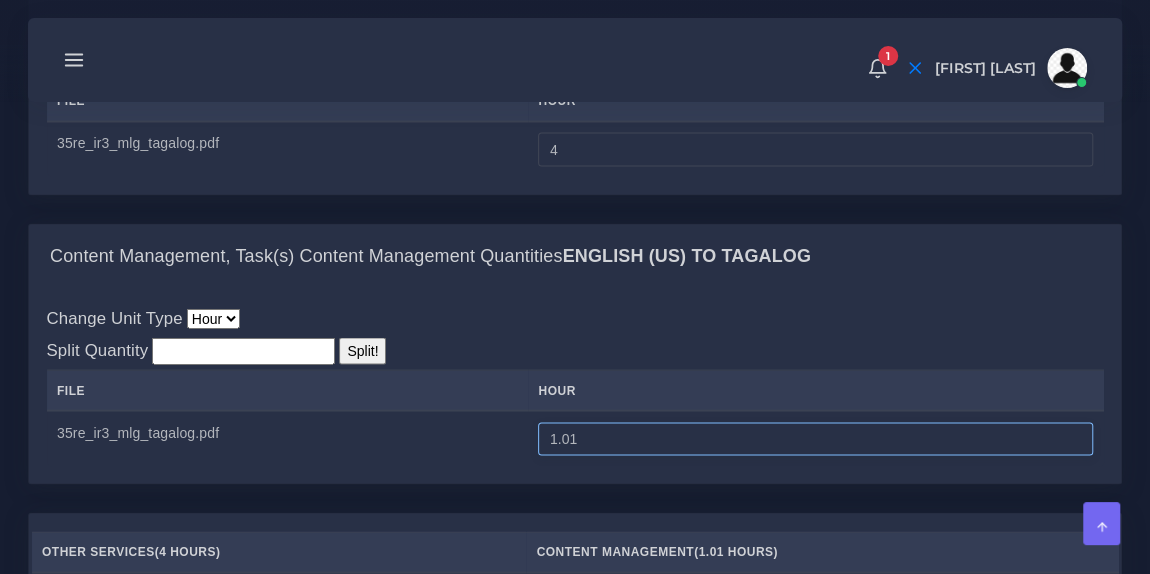 click on "1.01" at bounding box center [815, 439] 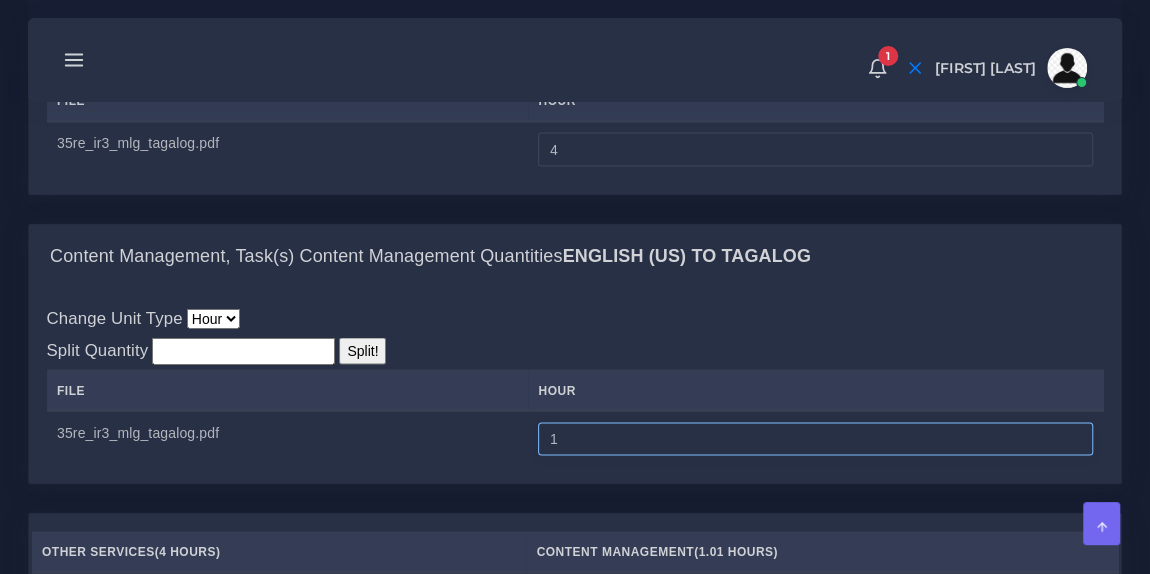 type on "1" 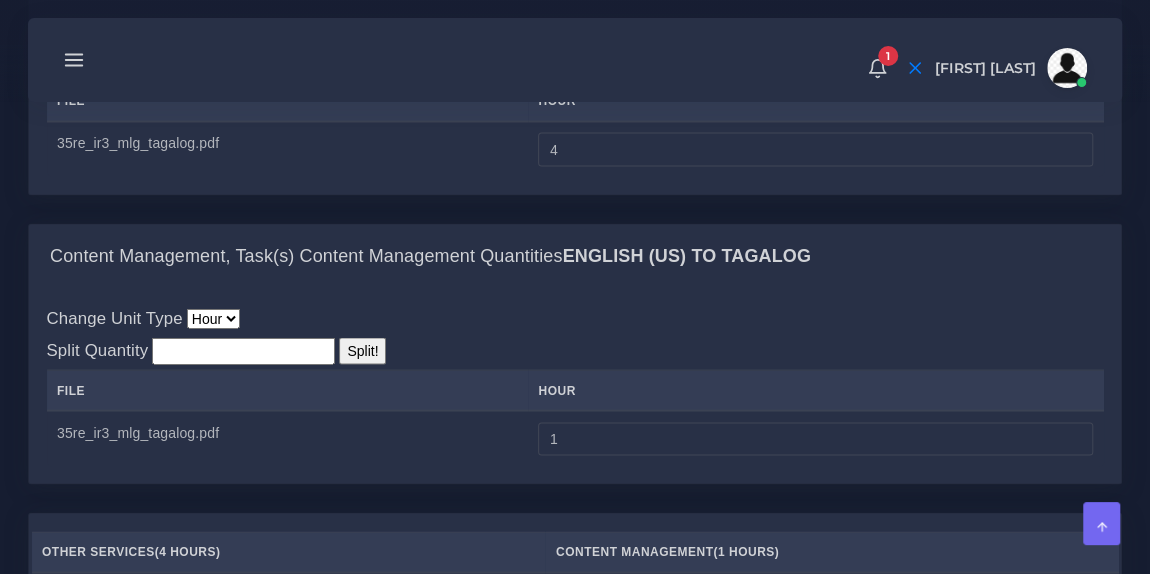click on "Change Unit Type
Hour
Split Quantity
Split!
File hour 1" at bounding box center [575, 385] 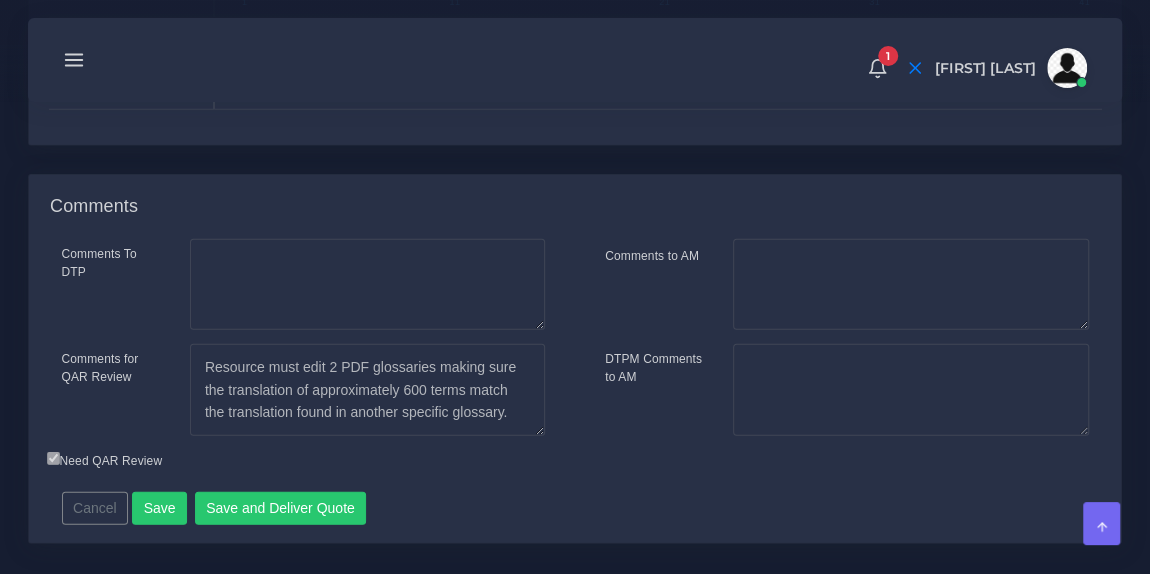 scroll, scrollTop: 2752, scrollLeft: 0, axis: vertical 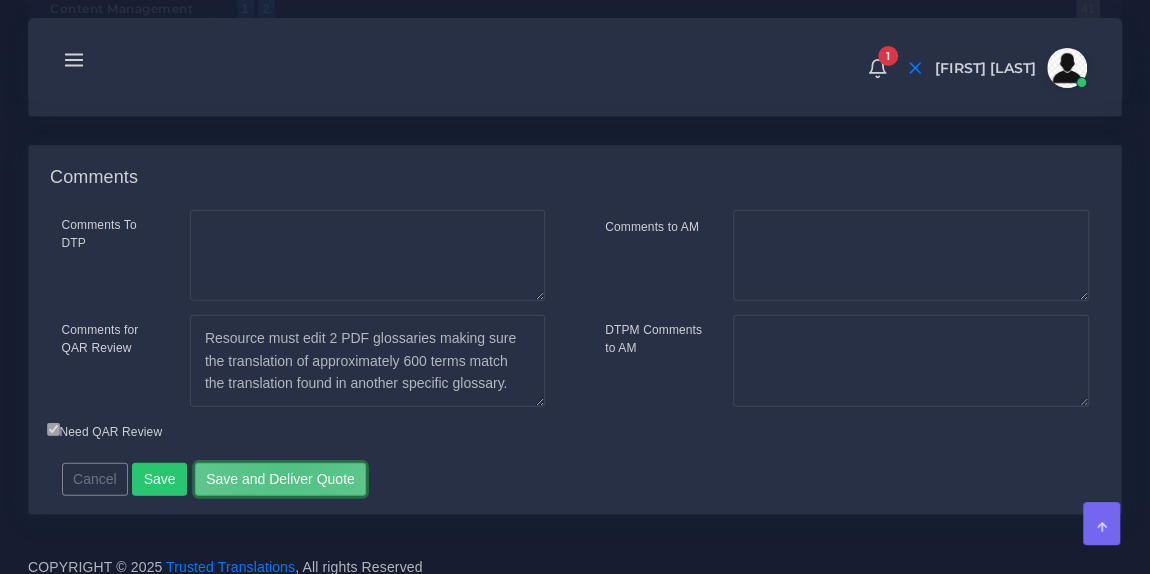 click on "Save and Deliver Quote" at bounding box center (281, 480) 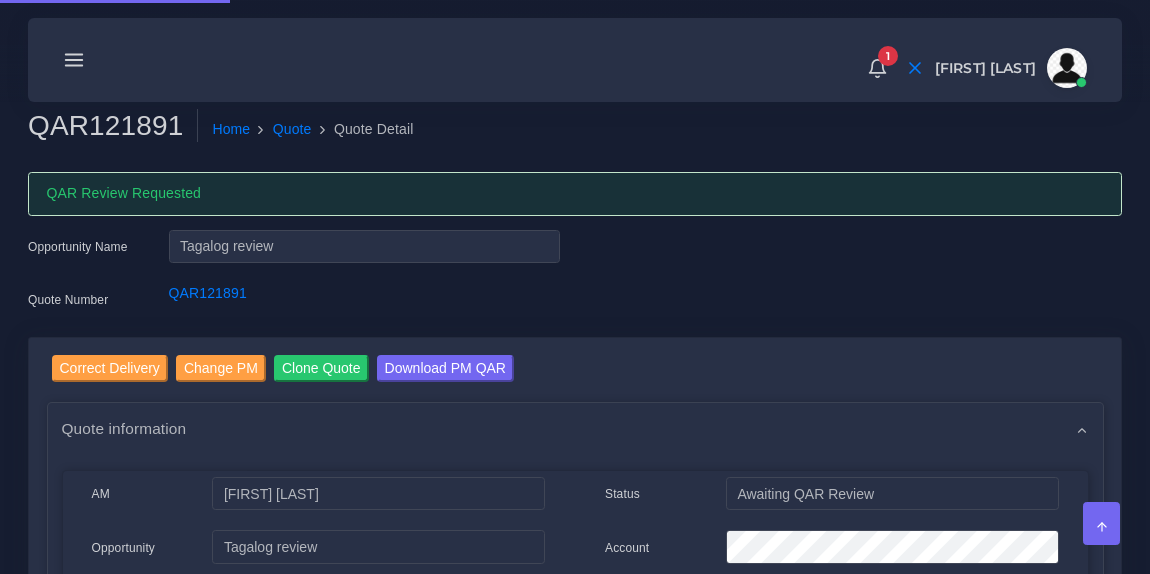 scroll, scrollTop: 0, scrollLeft: 0, axis: both 